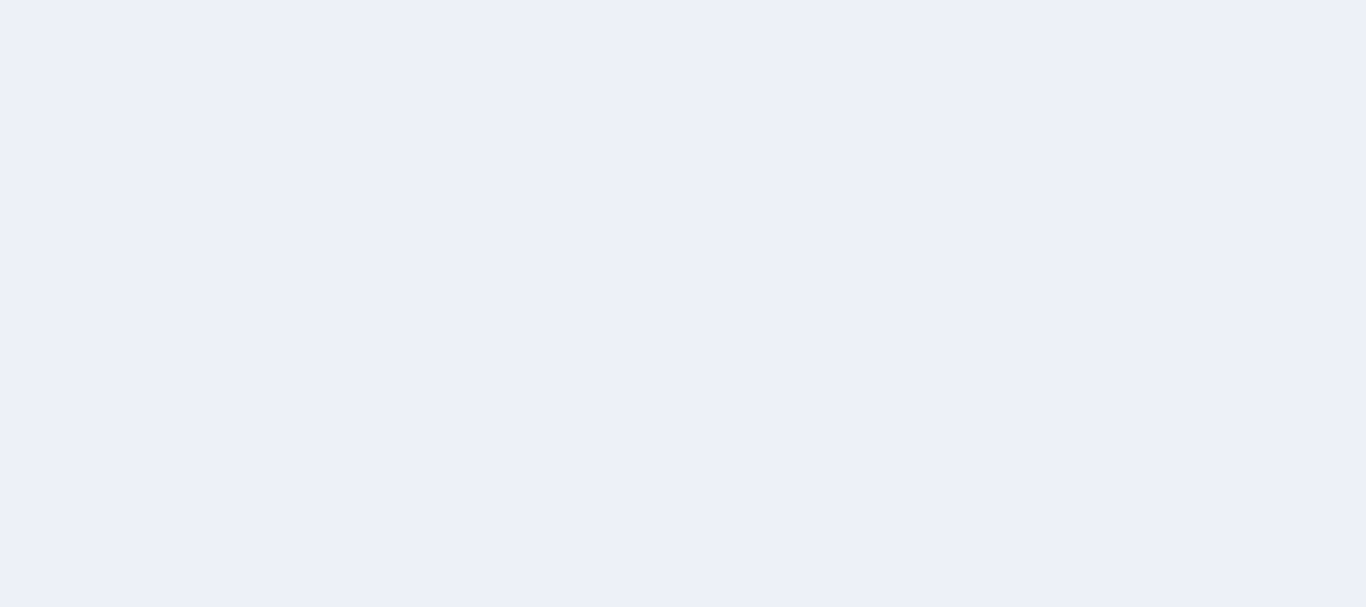 scroll, scrollTop: 0, scrollLeft: 0, axis: both 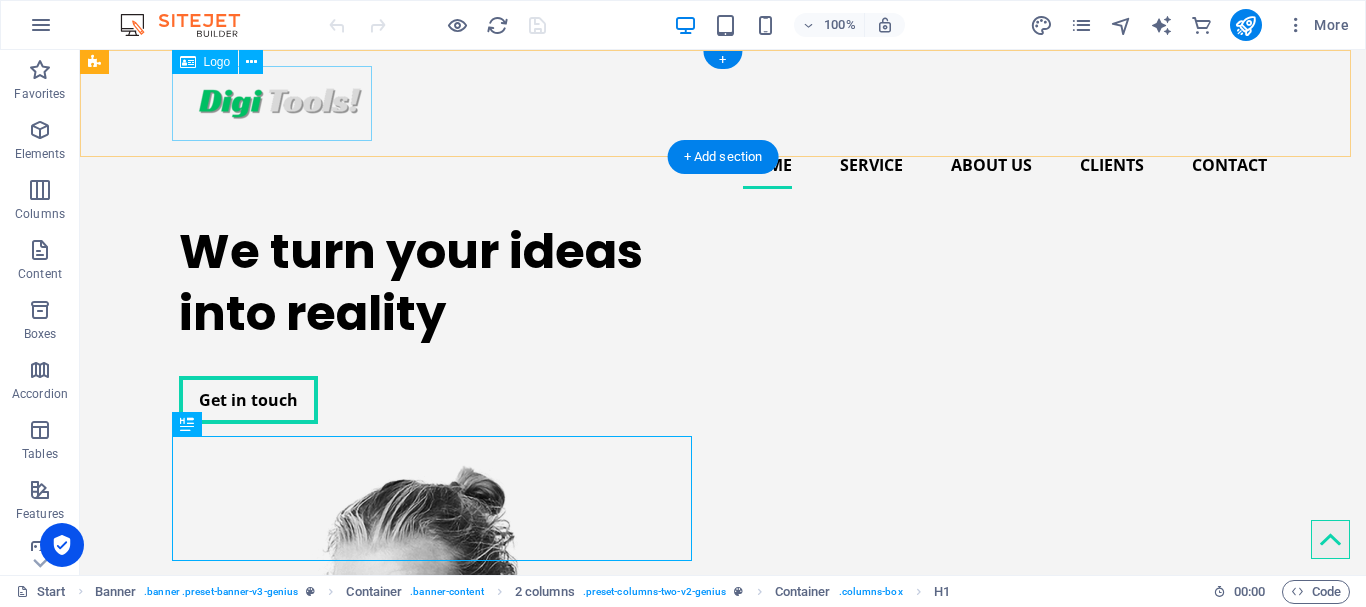 click at bounding box center [723, 103] 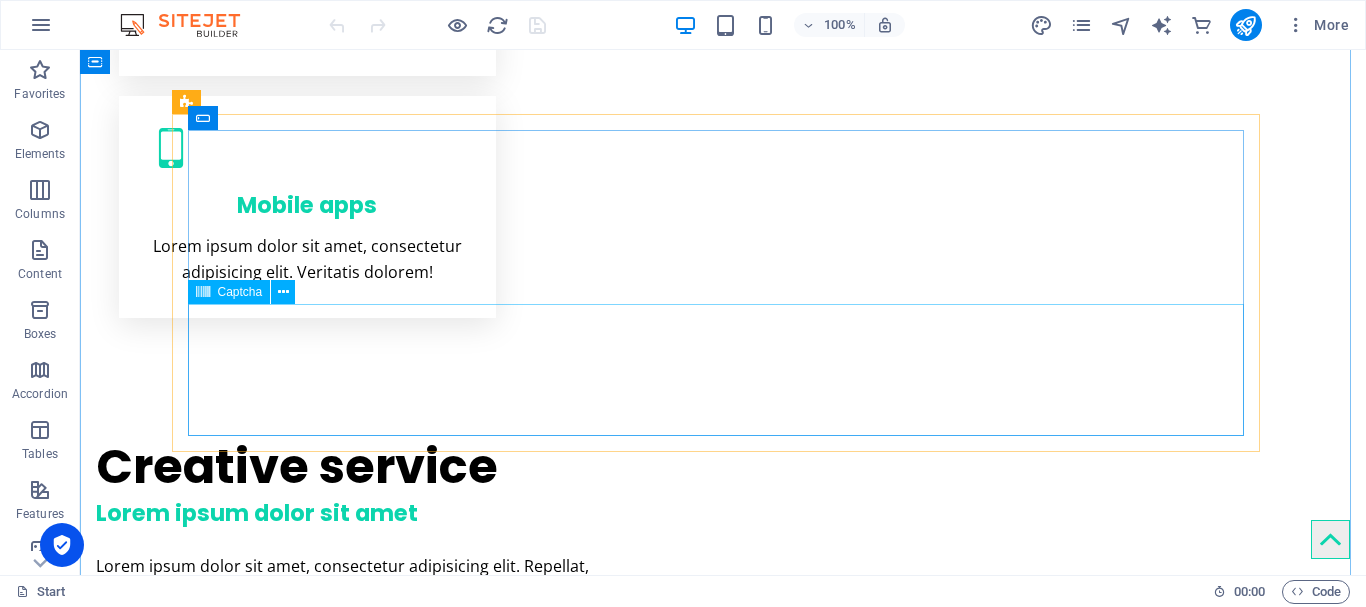 scroll, scrollTop: 4535, scrollLeft: 0, axis: vertical 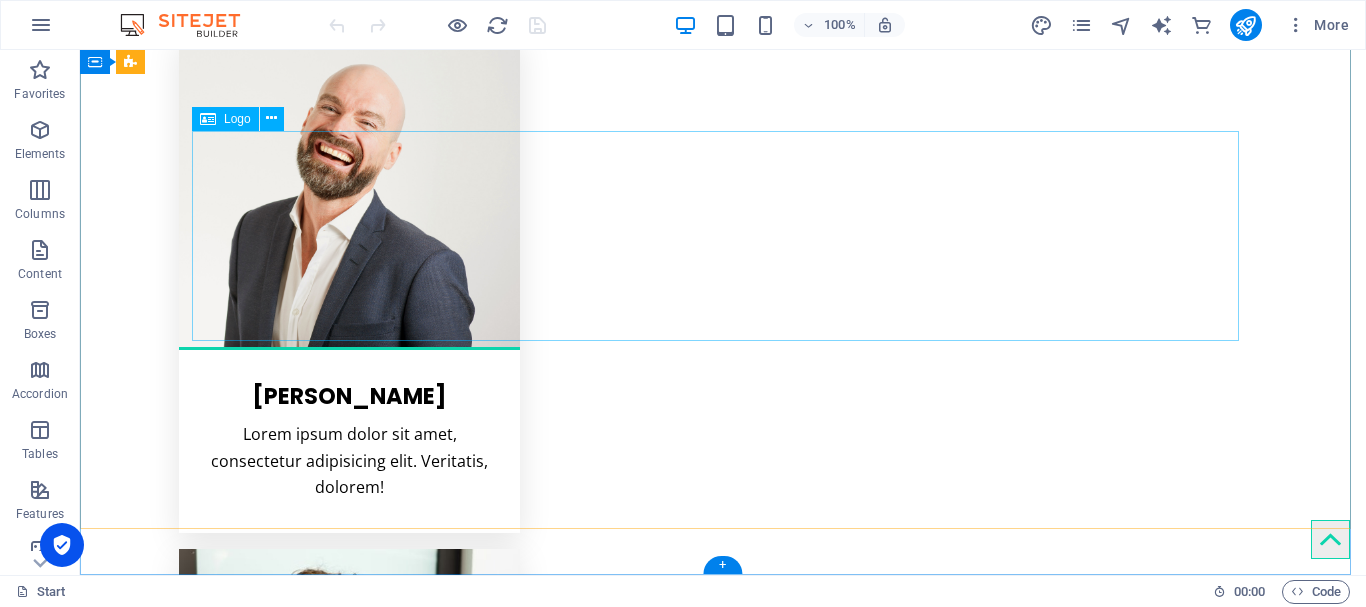 click at bounding box center (723, 5133) 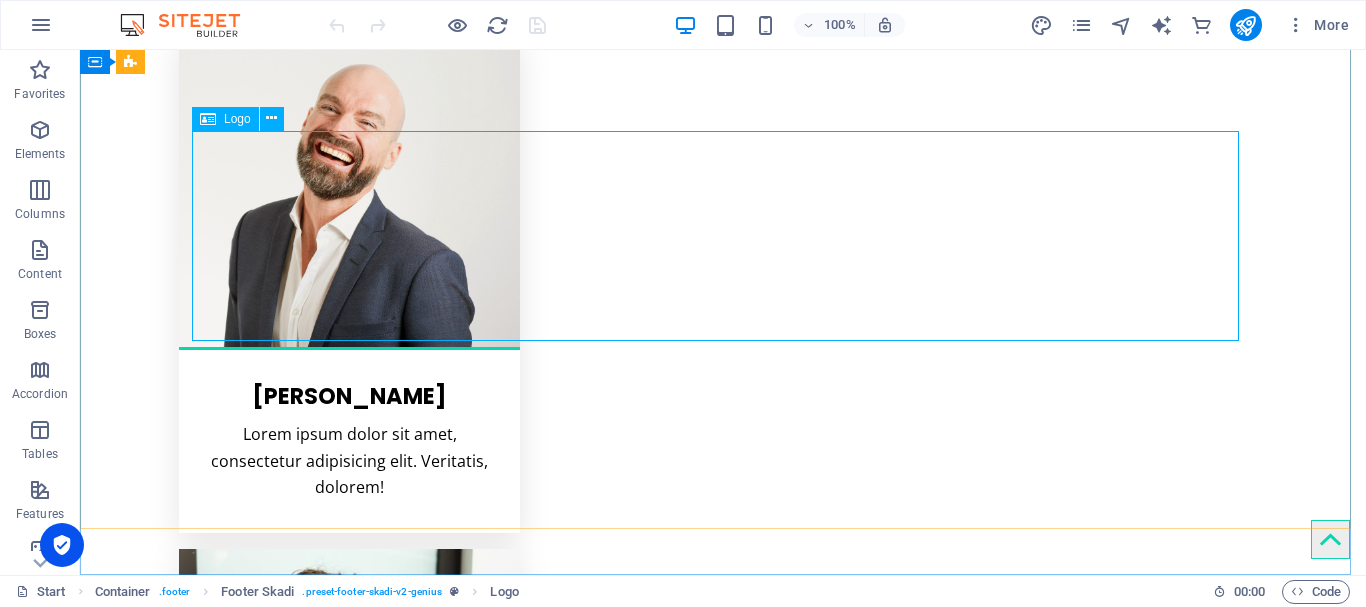 click on "Logo" at bounding box center [237, 119] 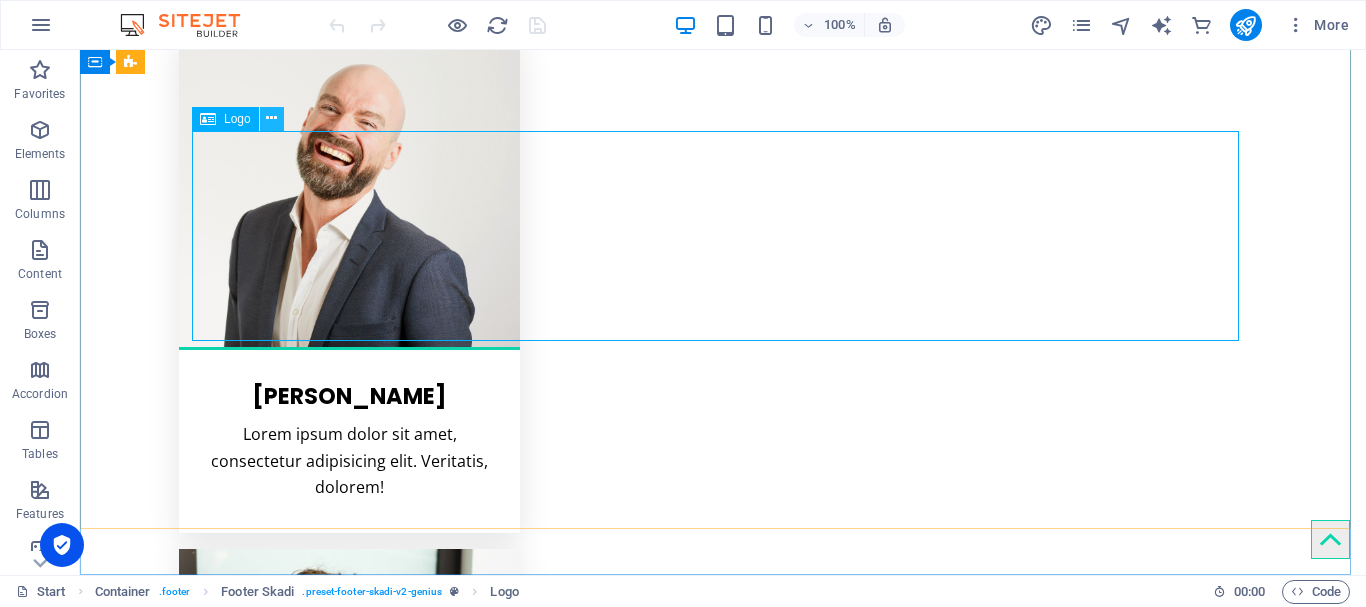 click at bounding box center [271, 118] 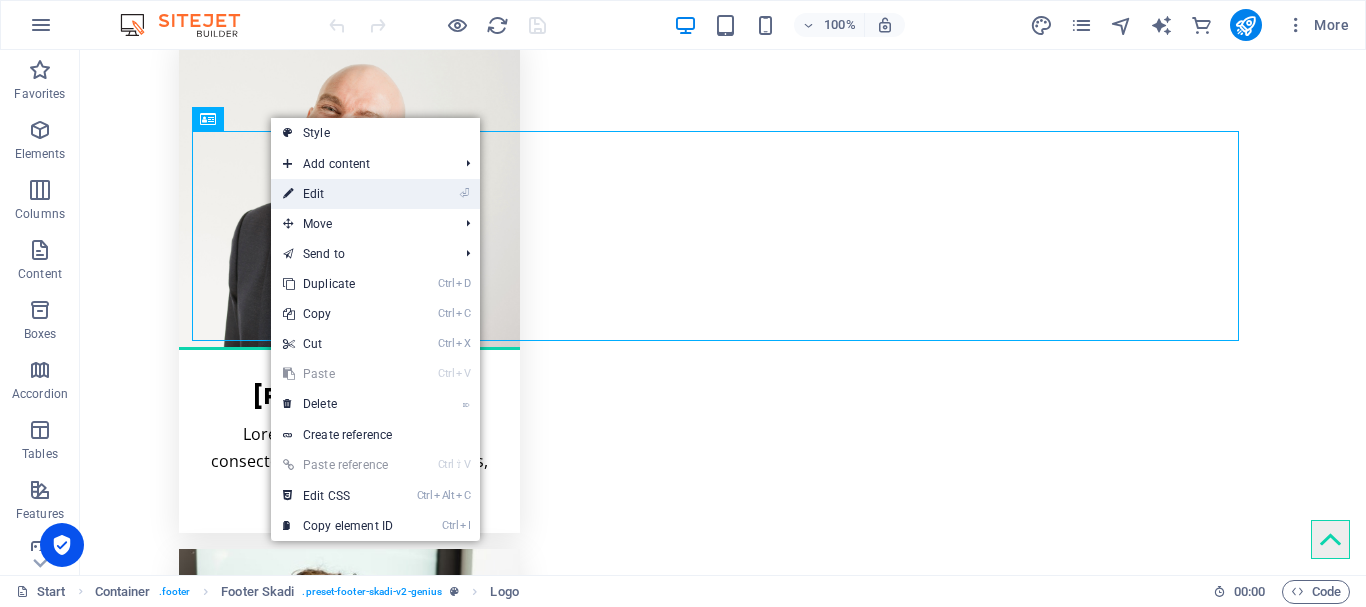 click on "⏎  Edit" at bounding box center [338, 194] 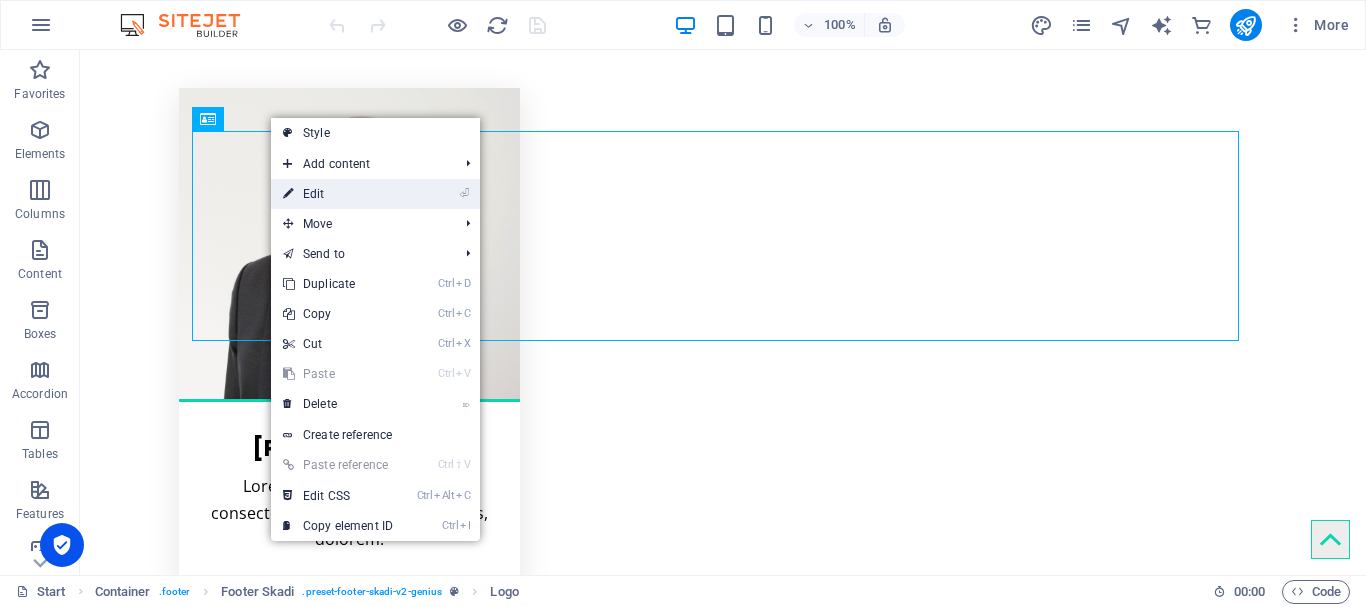 select on "px" 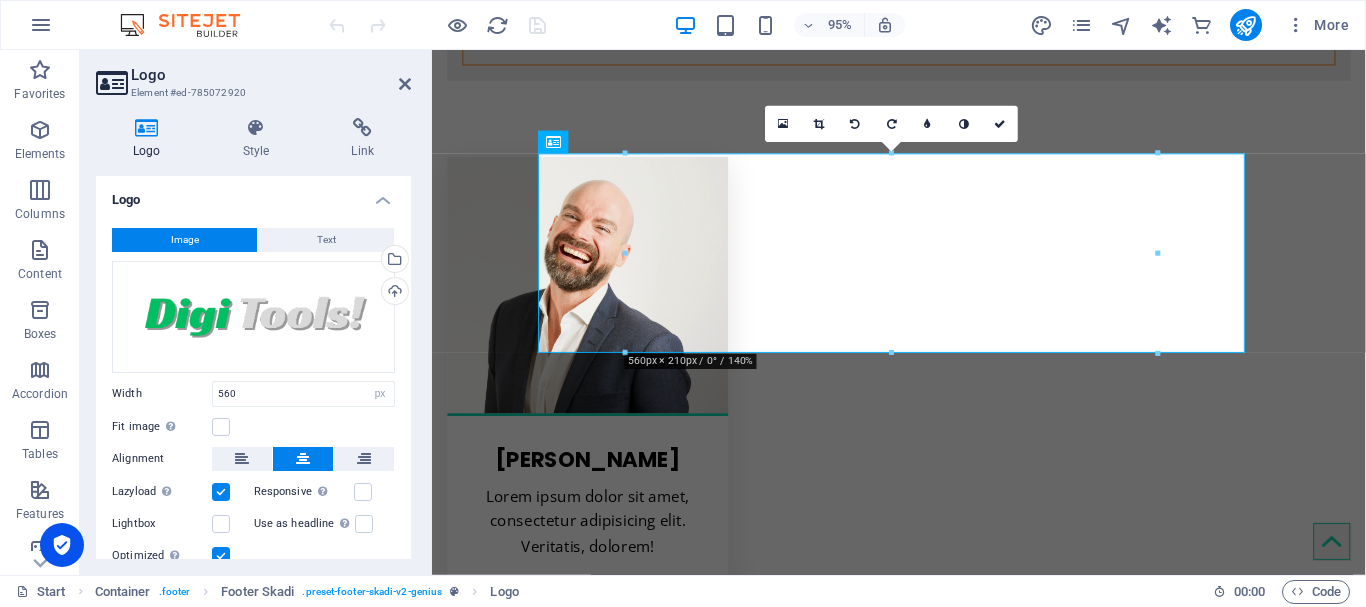 scroll, scrollTop: 4363, scrollLeft: 0, axis: vertical 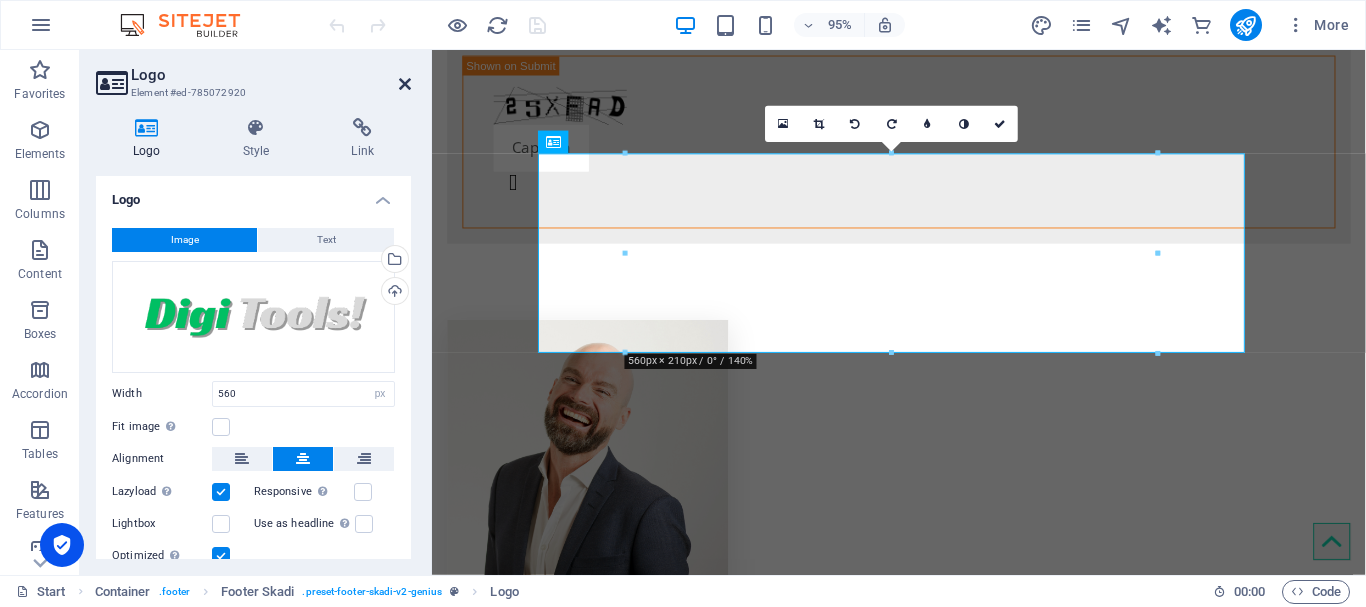 click at bounding box center [405, 84] 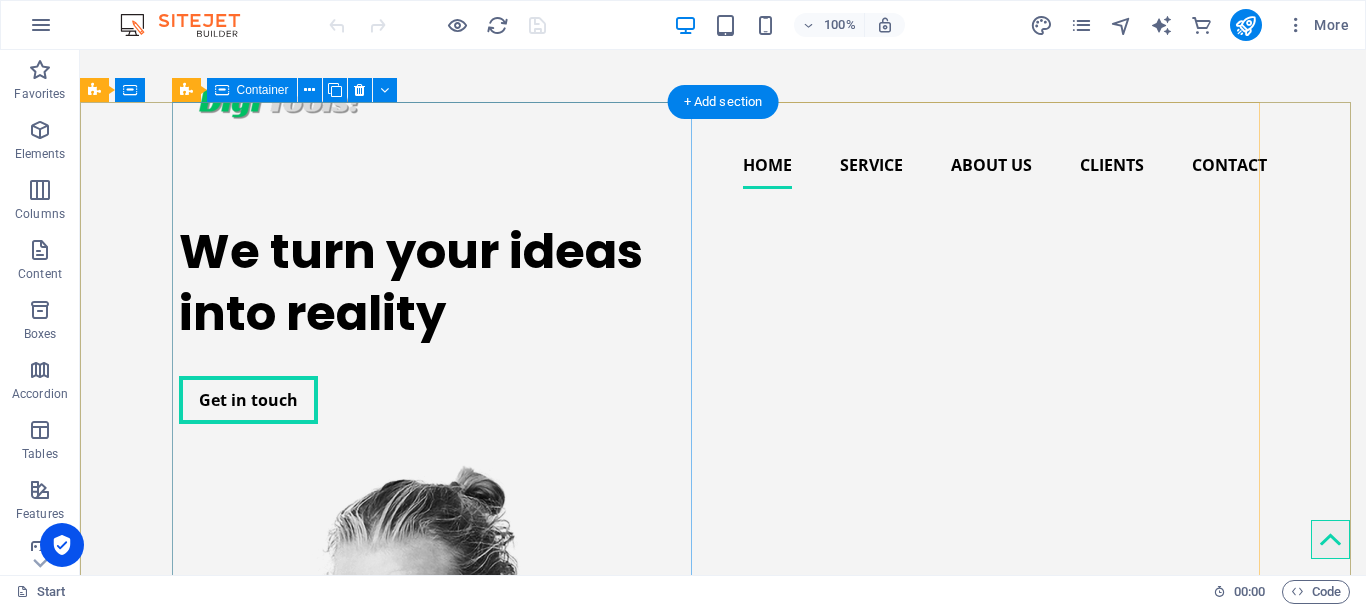 scroll, scrollTop: 500, scrollLeft: 0, axis: vertical 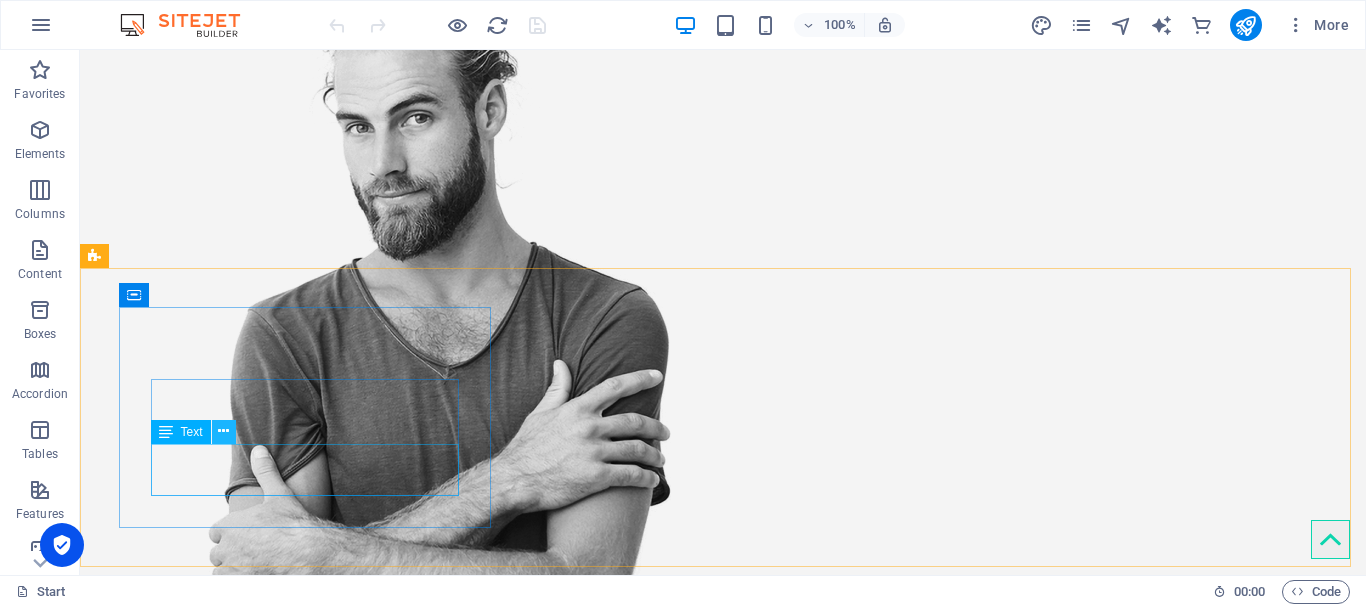 click at bounding box center [223, 431] 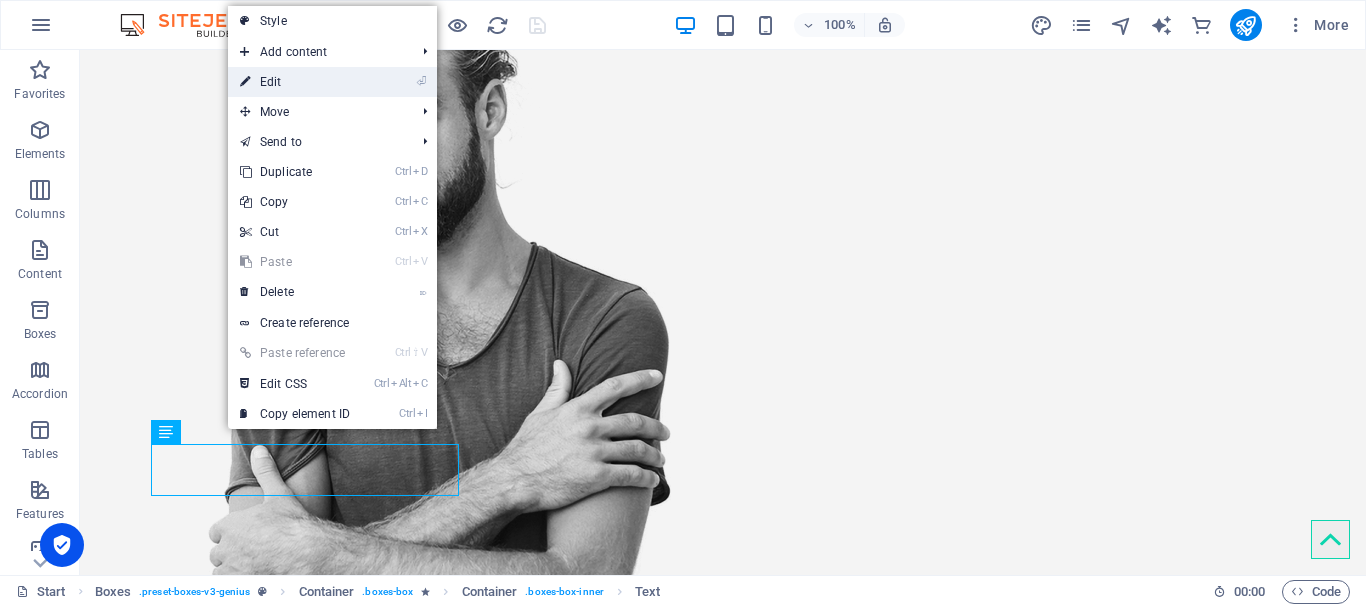 click at bounding box center [245, 82] 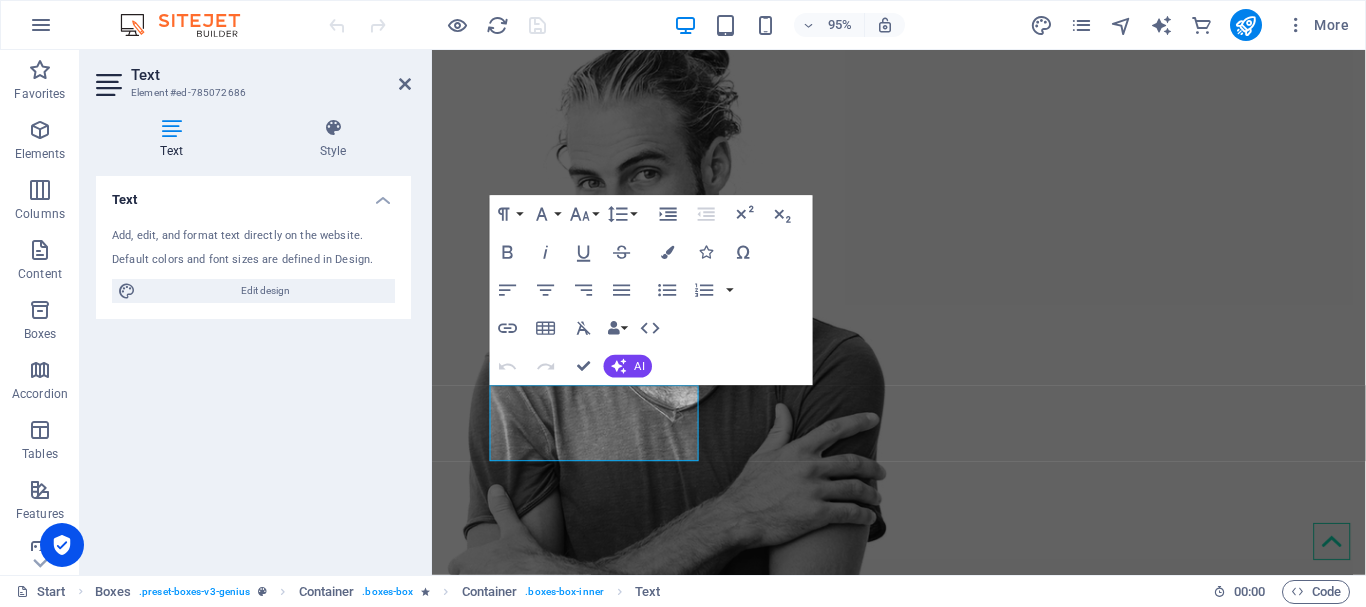 click on "Add, edit, and format text directly on the website. Default colors and font sizes are defined in Design. Edit design" at bounding box center (253, 265) 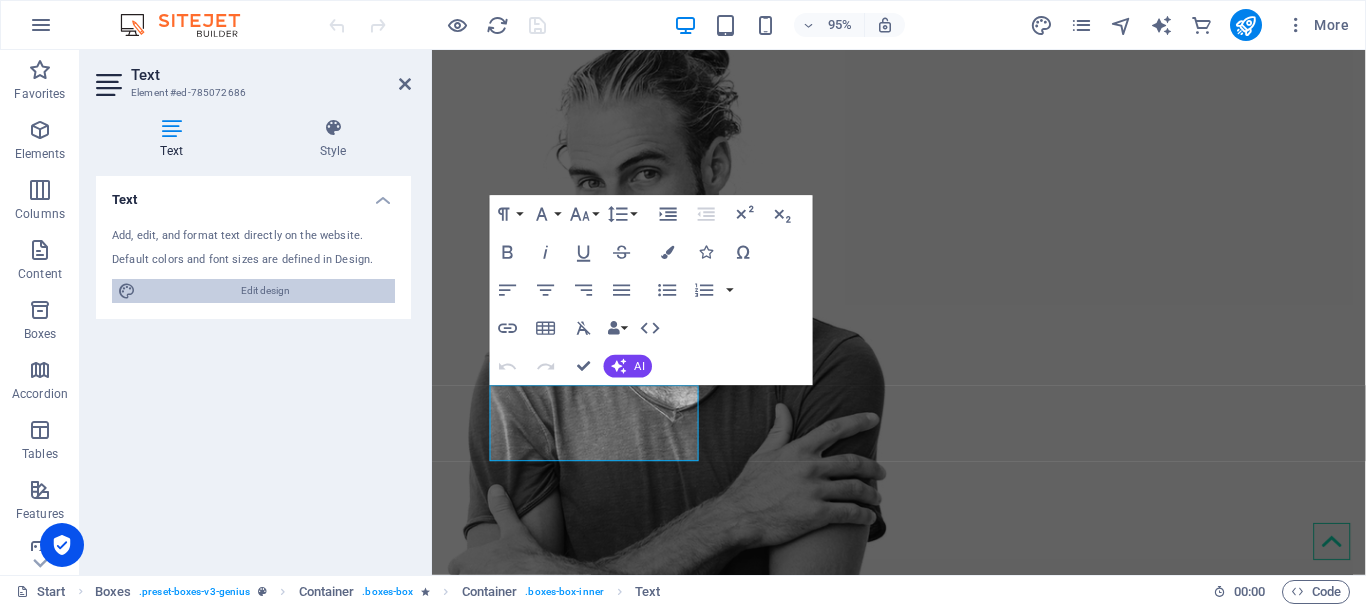 click on "Edit design" at bounding box center [265, 291] 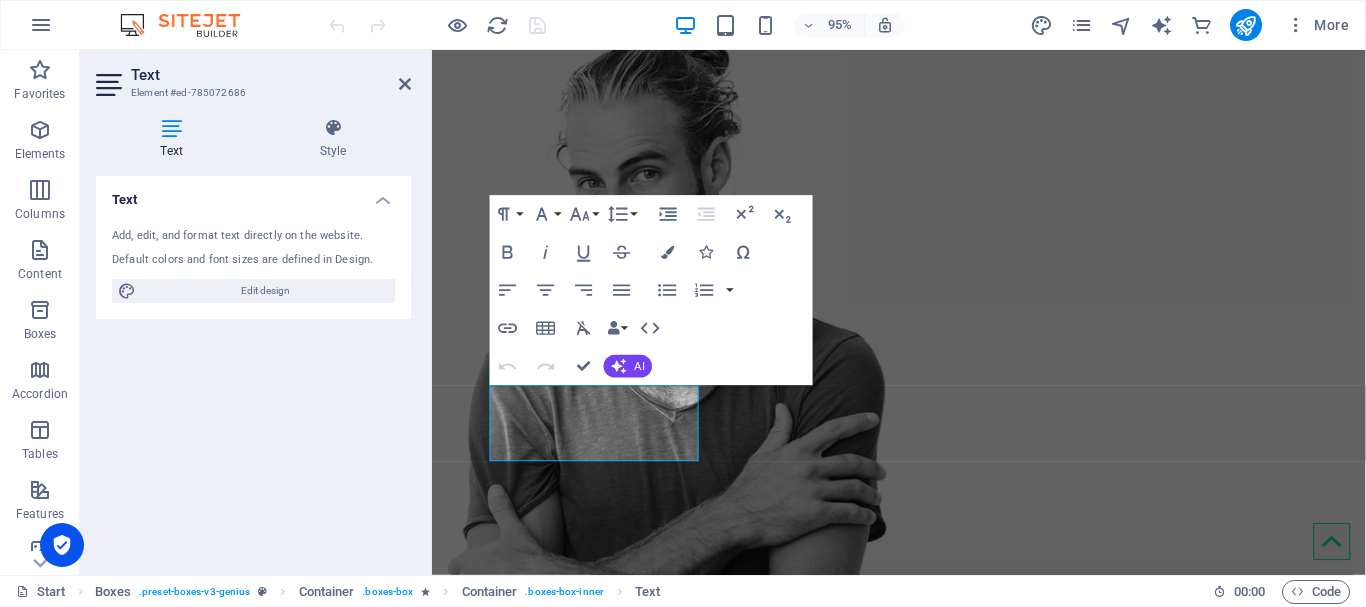 select on "px" 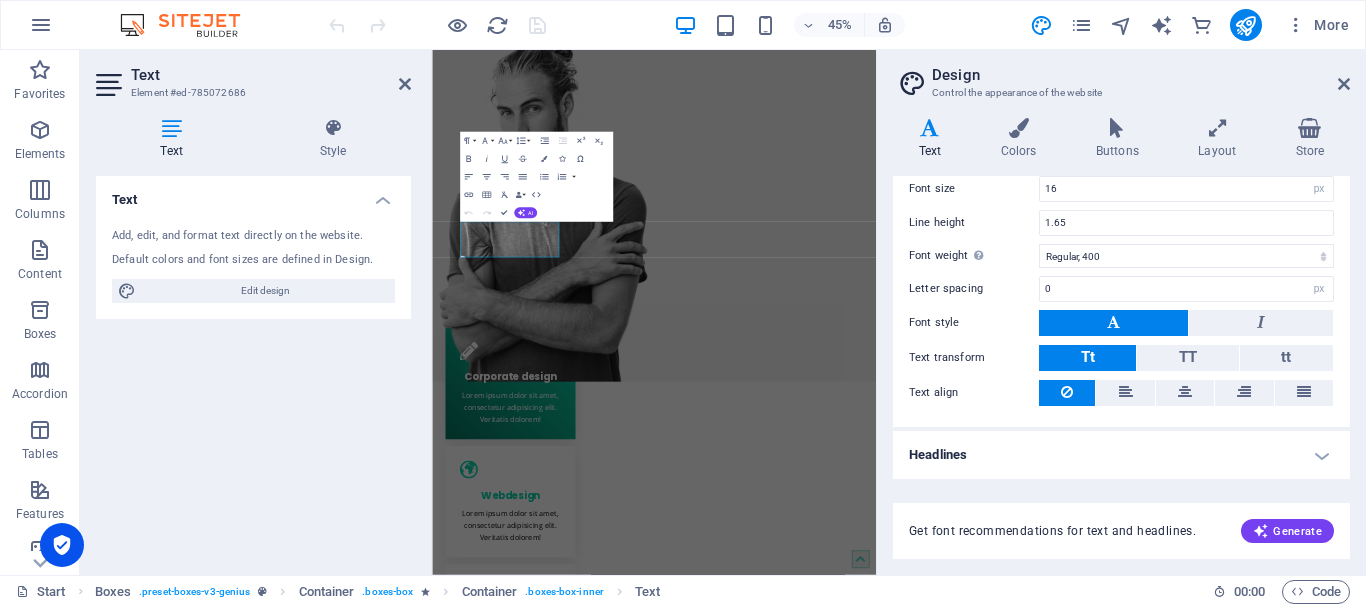 scroll, scrollTop: 0, scrollLeft: 0, axis: both 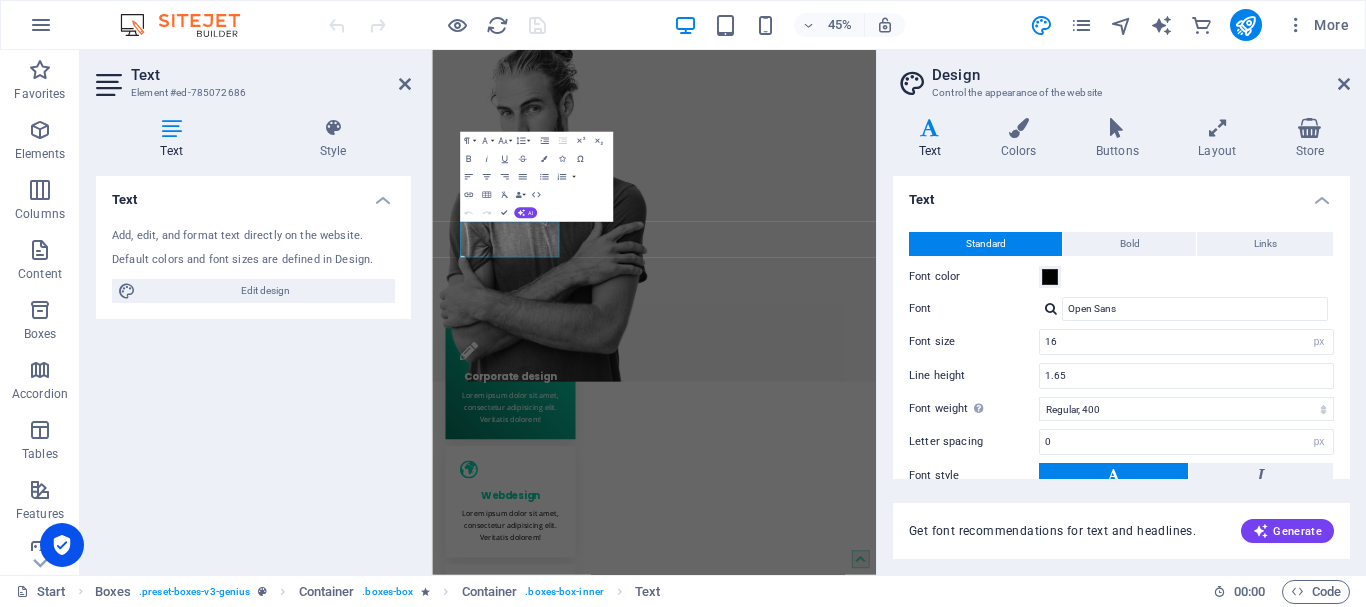 click on "Add, edit, and format text directly on the website." at bounding box center [253, 236] 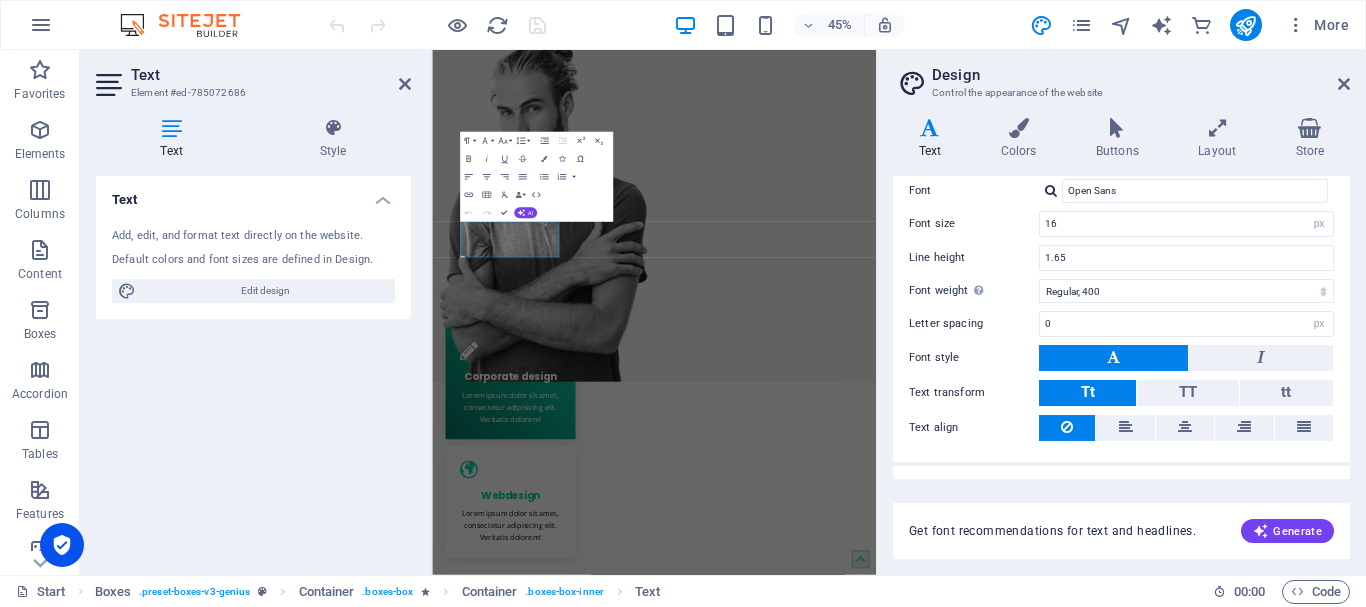 scroll, scrollTop: 153, scrollLeft: 0, axis: vertical 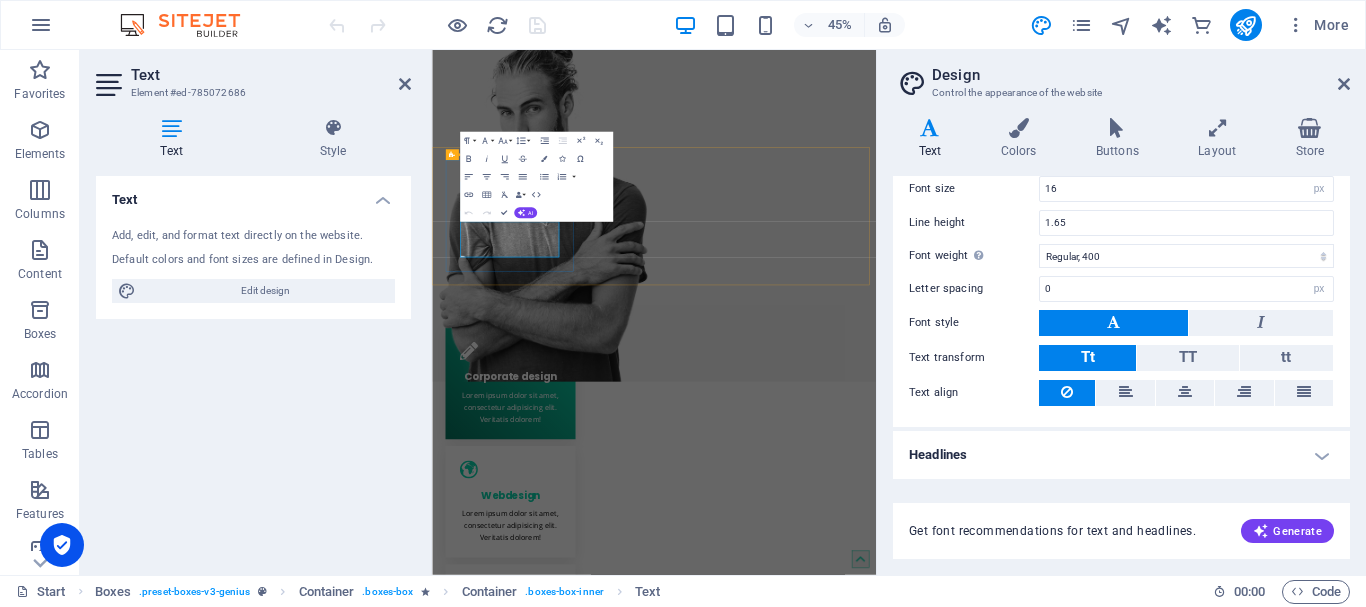 click on "Lorem ipsum dolor sit amet, consectetur adipisicing elit. Veritatis dolorem!" at bounding box center [607, 843] 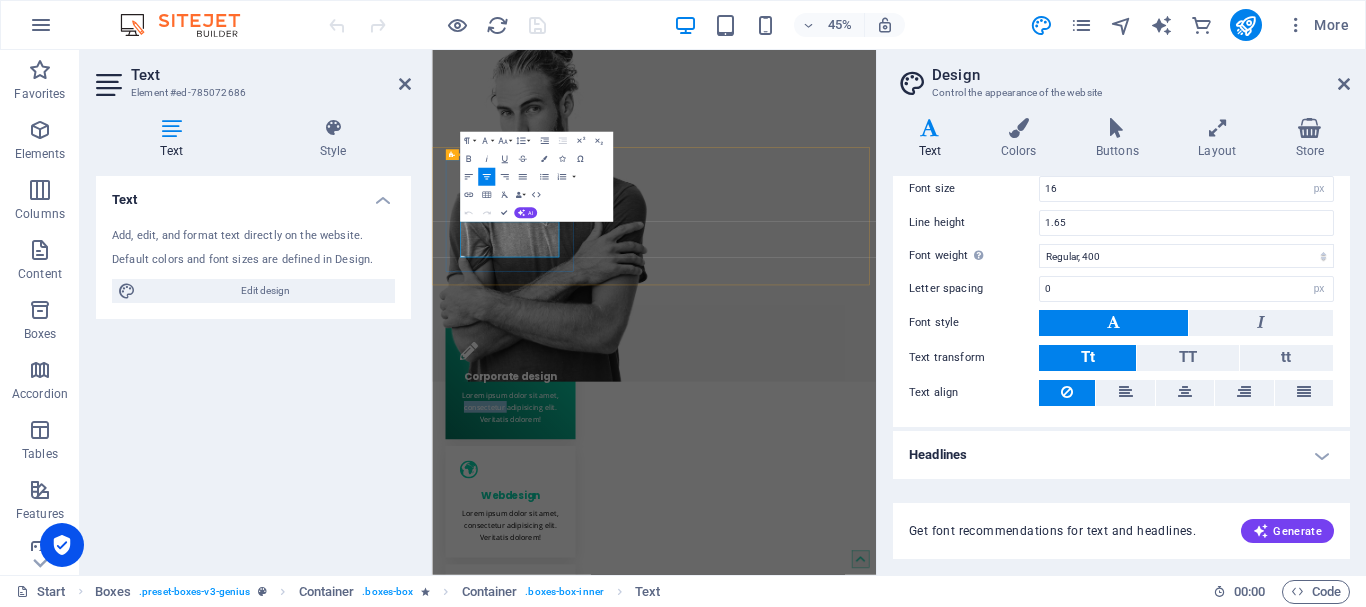click on "Lorem ipsum dolor sit amet, consectetur adipisicing elit. Veritatis dolorem!" at bounding box center (607, 843) 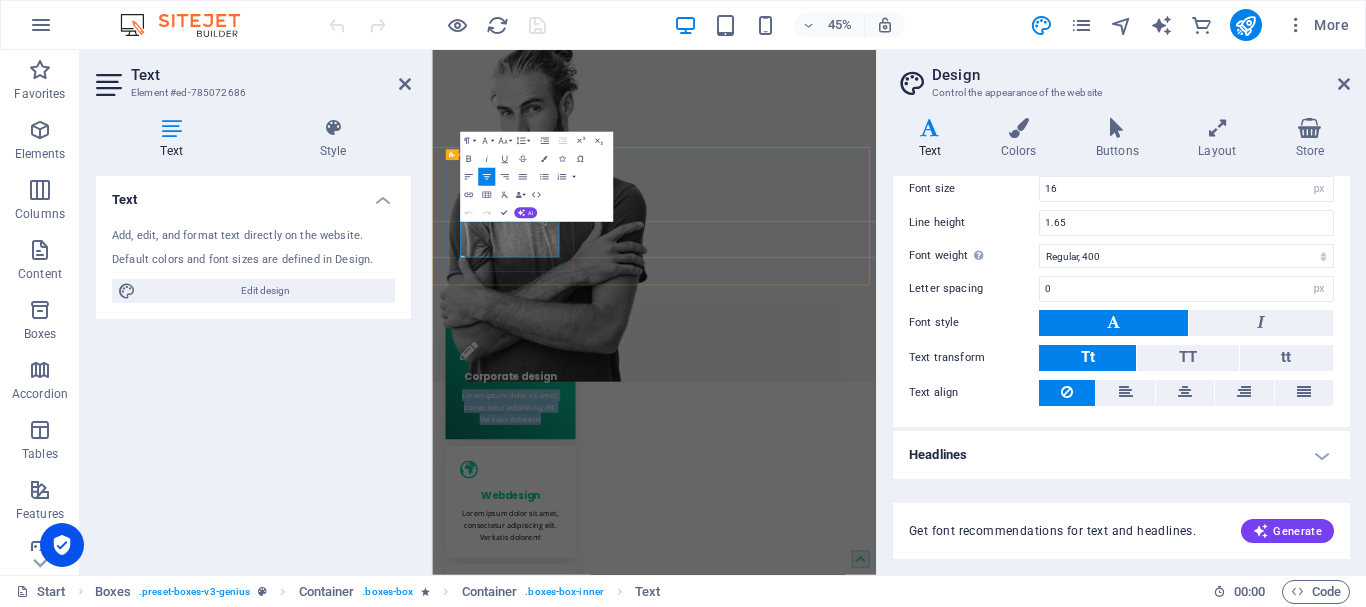 click on "Lorem ipsum dolor sit amet, consectetur adipisicing elit. Veritatis dolorem!" at bounding box center [607, 843] 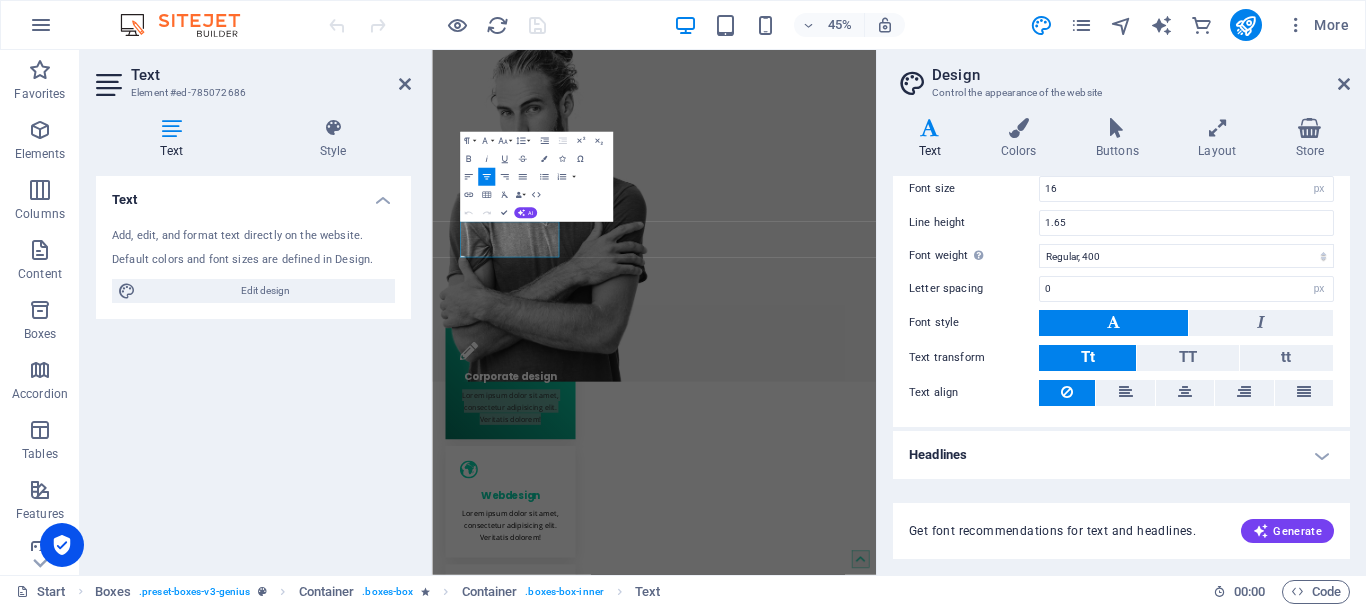 click on "Headlines" at bounding box center (1121, 455) 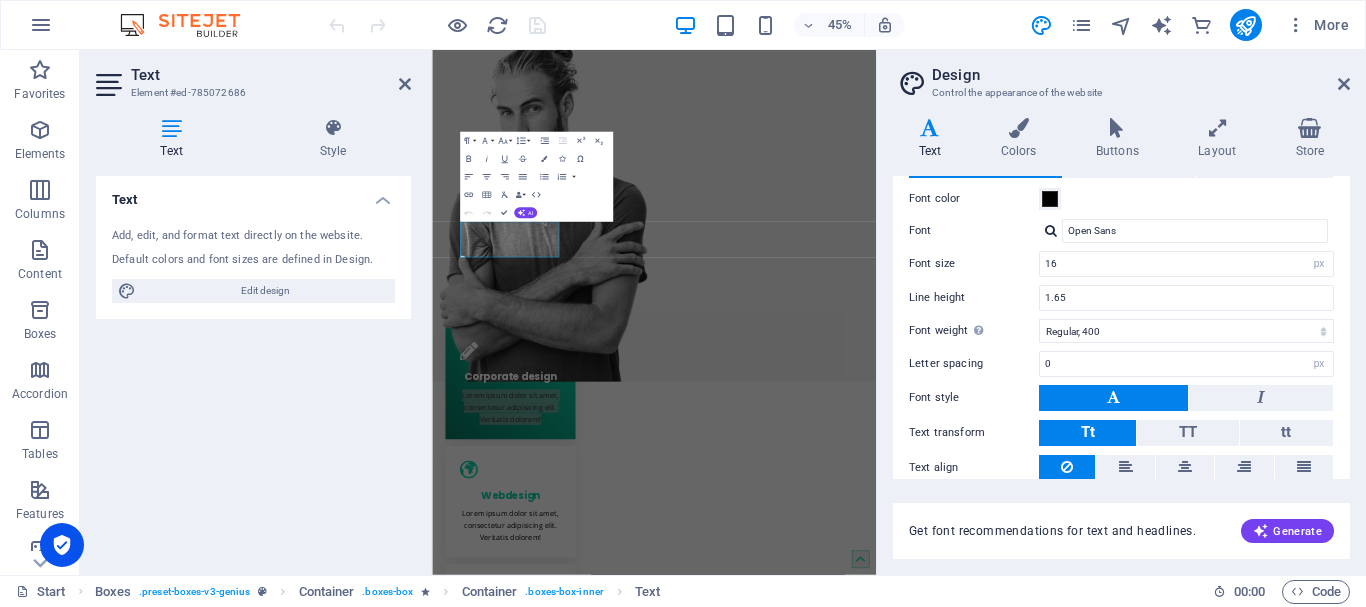 scroll, scrollTop: 0, scrollLeft: 0, axis: both 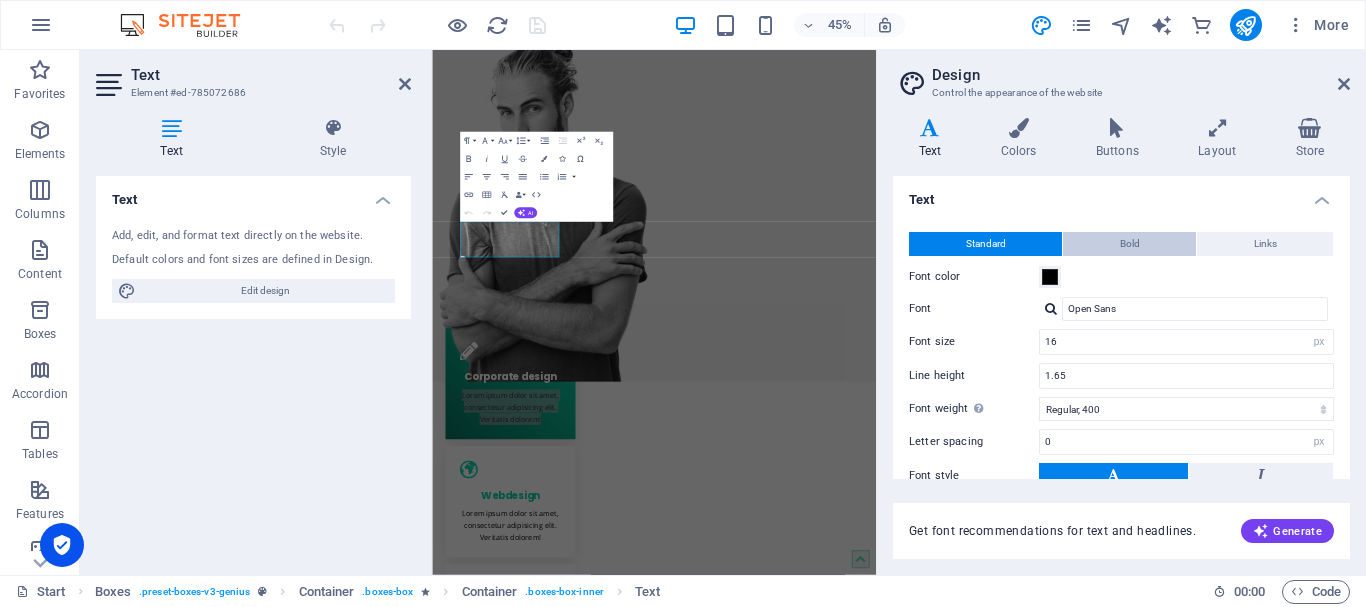 click on "Bold" at bounding box center (1130, 244) 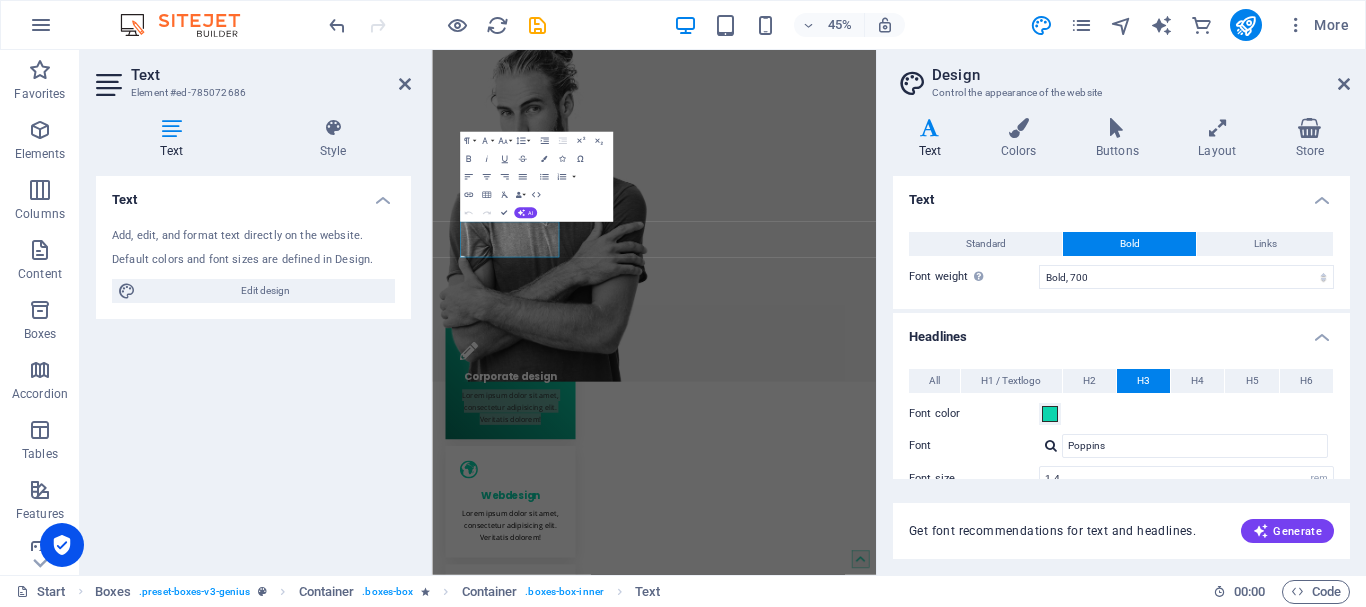 scroll, scrollTop: 307, scrollLeft: 0, axis: vertical 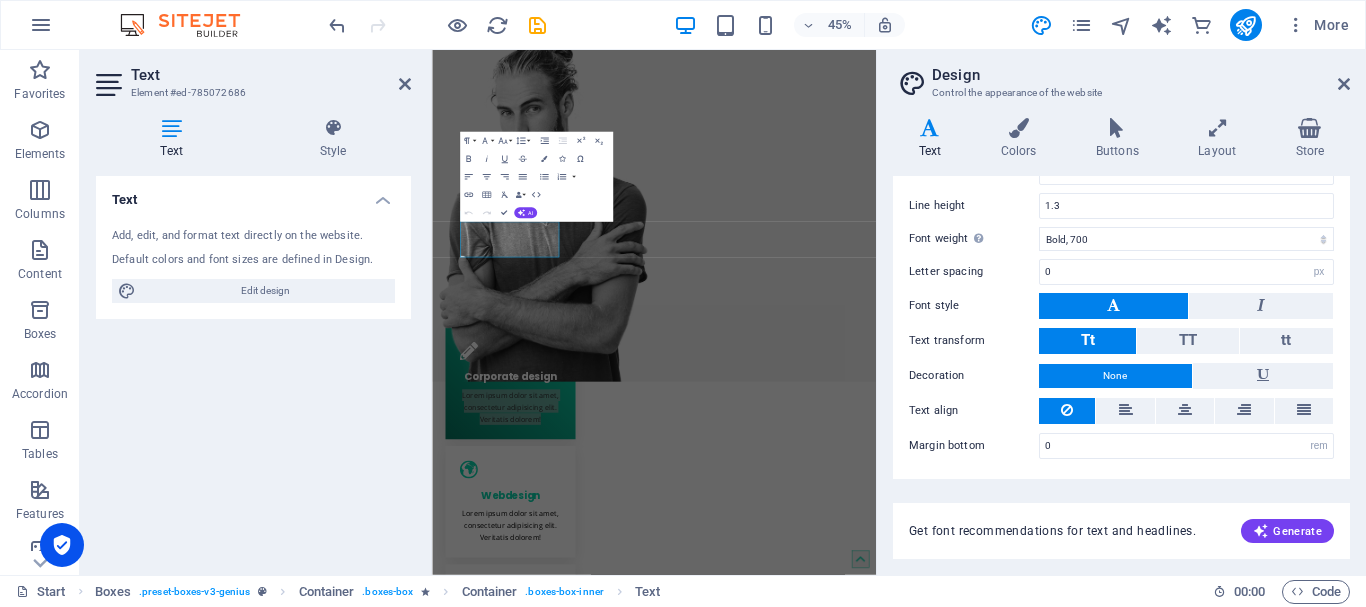 click on "Text" at bounding box center (934, 139) 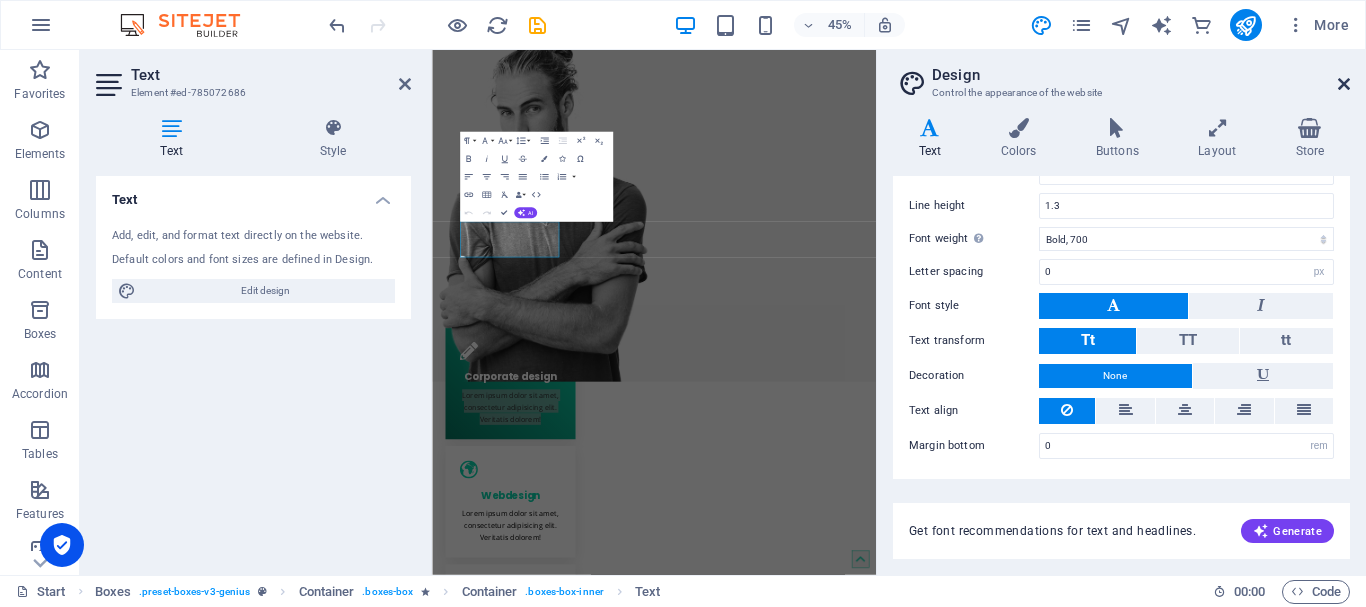 click at bounding box center [1344, 84] 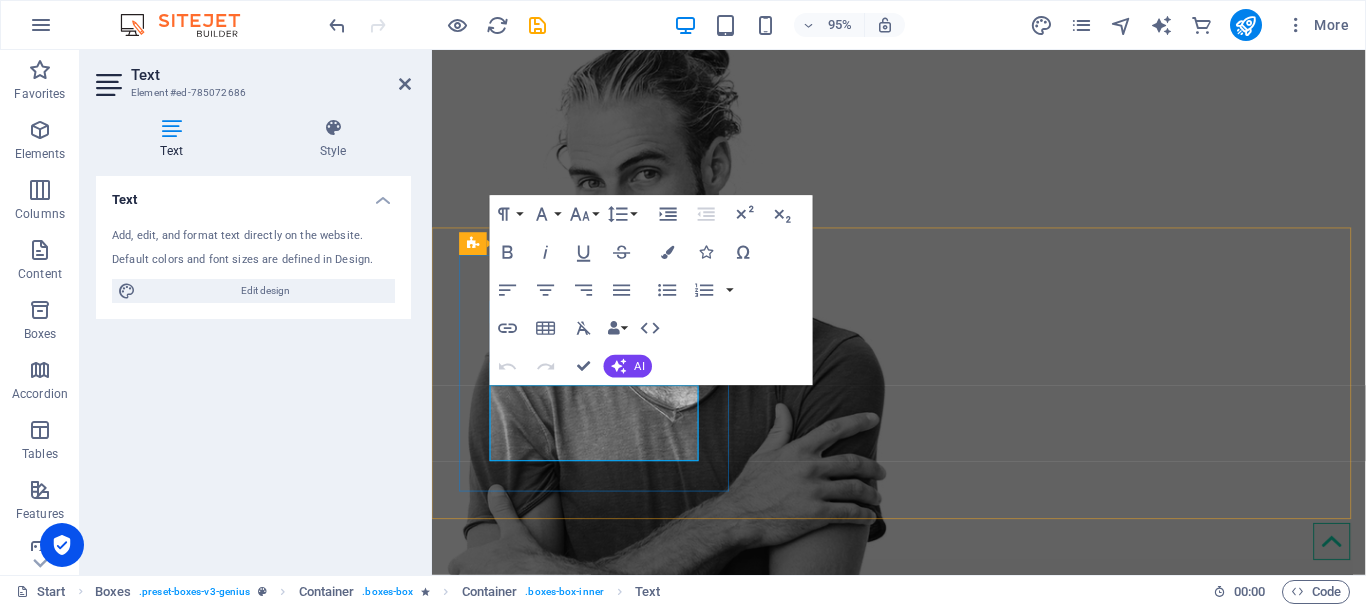 click on "Lorem ipsum dolor sit amet, consectetur adipisicing elit. Veritatis dolorem!" at bounding box center [606, 843] 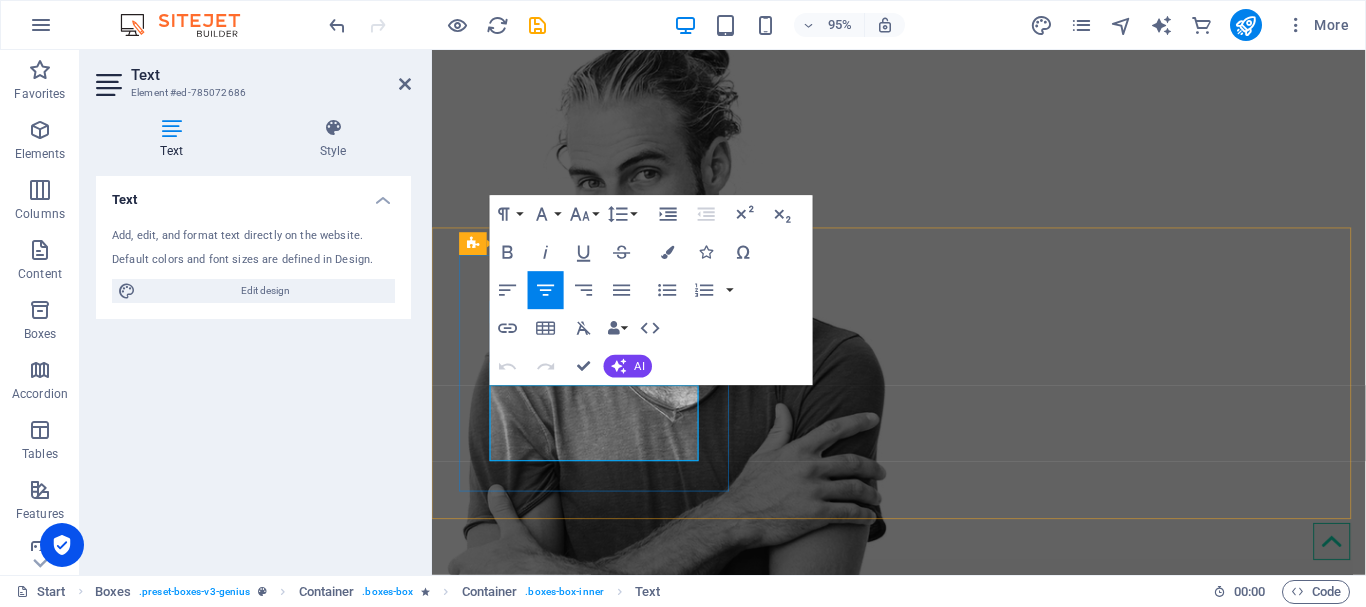 click on "Lorem ipsum dolor sit amet, consectetur adipisicing elit. Veritatis dolorem!" at bounding box center [606, 843] 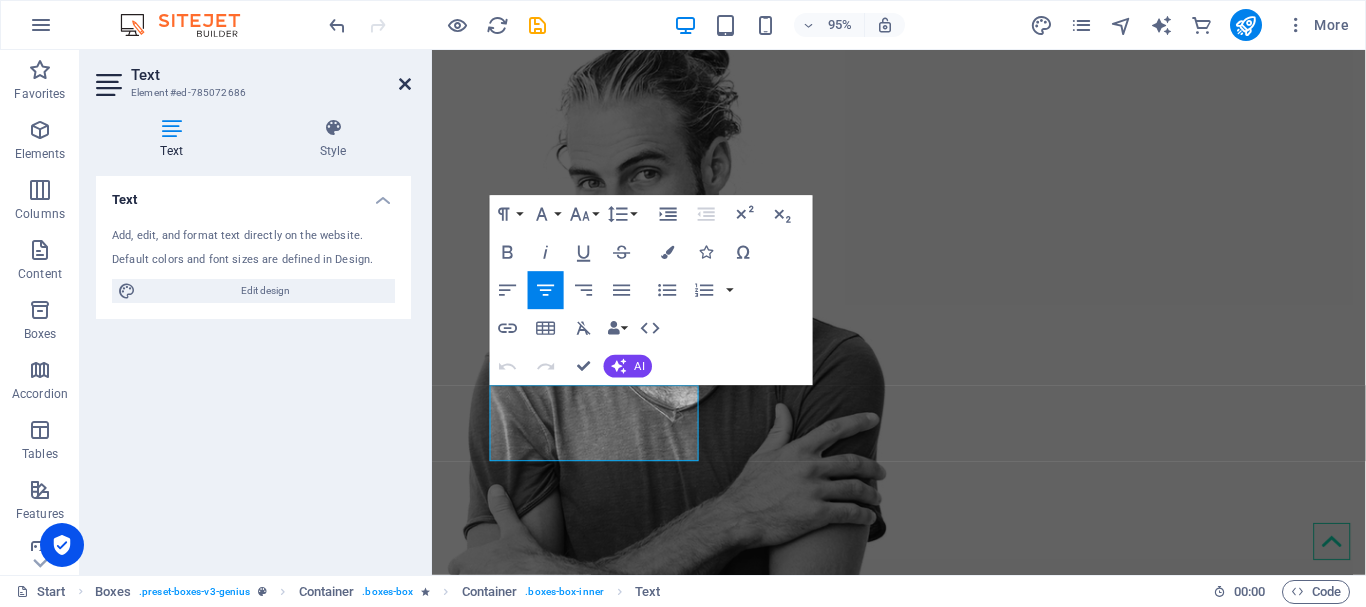 click at bounding box center [405, 84] 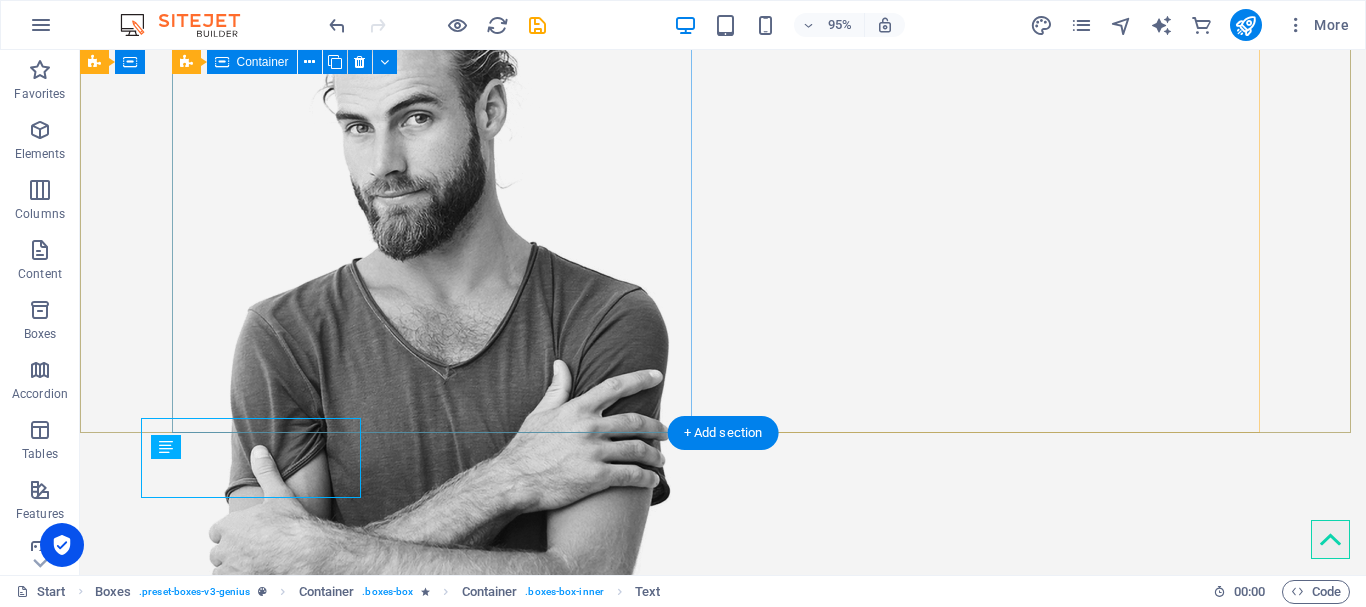 scroll, scrollTop: 485, scrollLeft: 0, axis: vertical 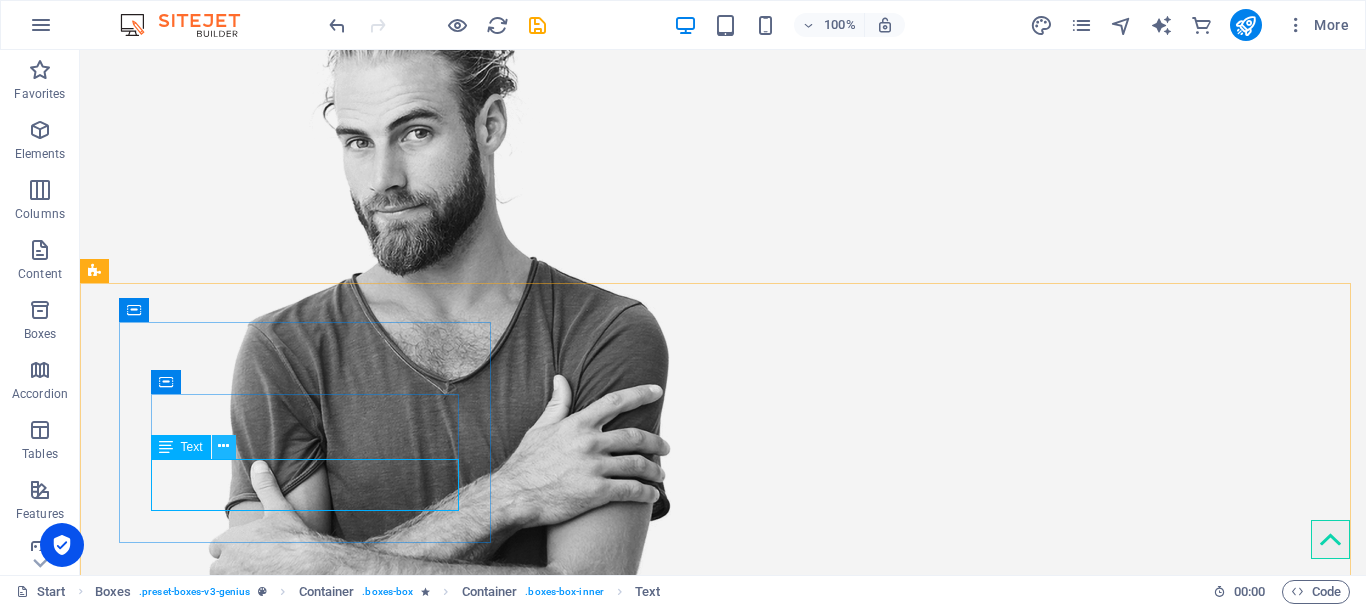 click at bounding box center [223, 446] 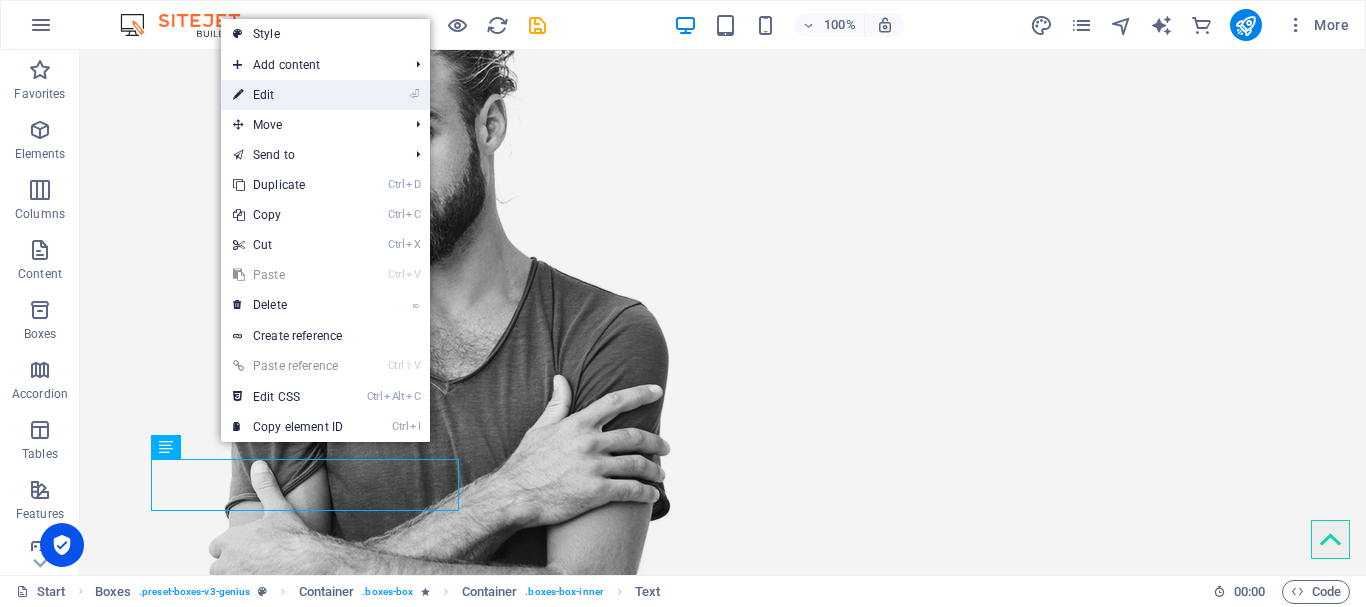 click on "⏎  Edit" at bounding box center (288, 95) 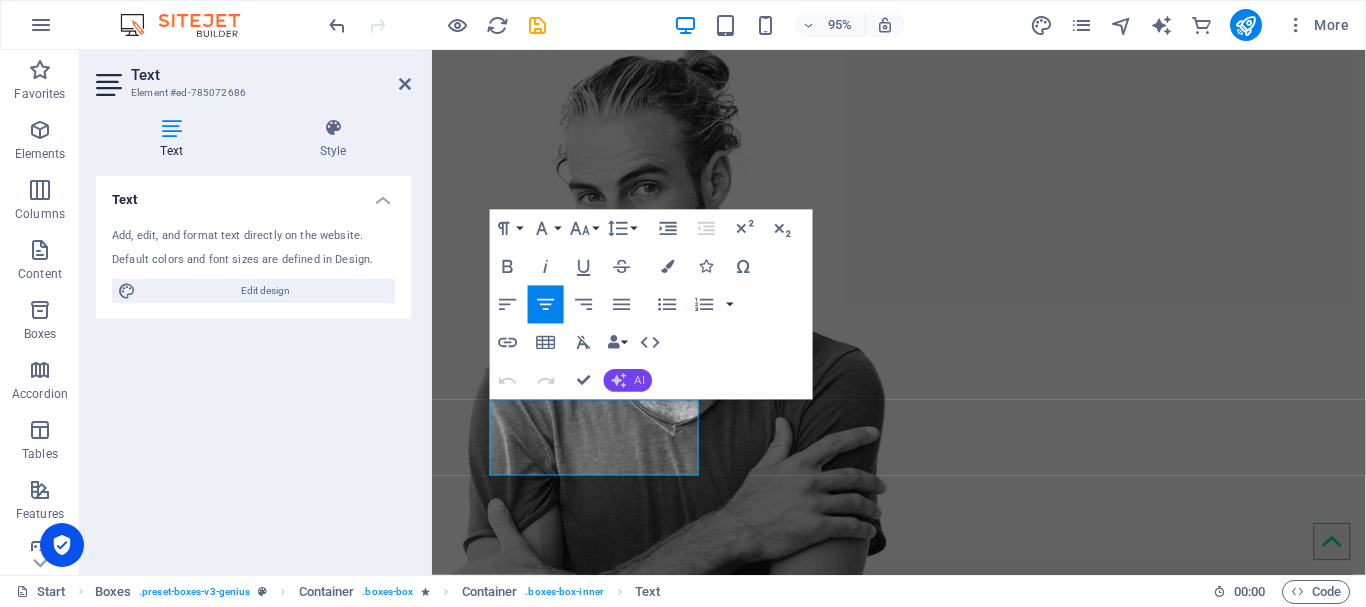 click 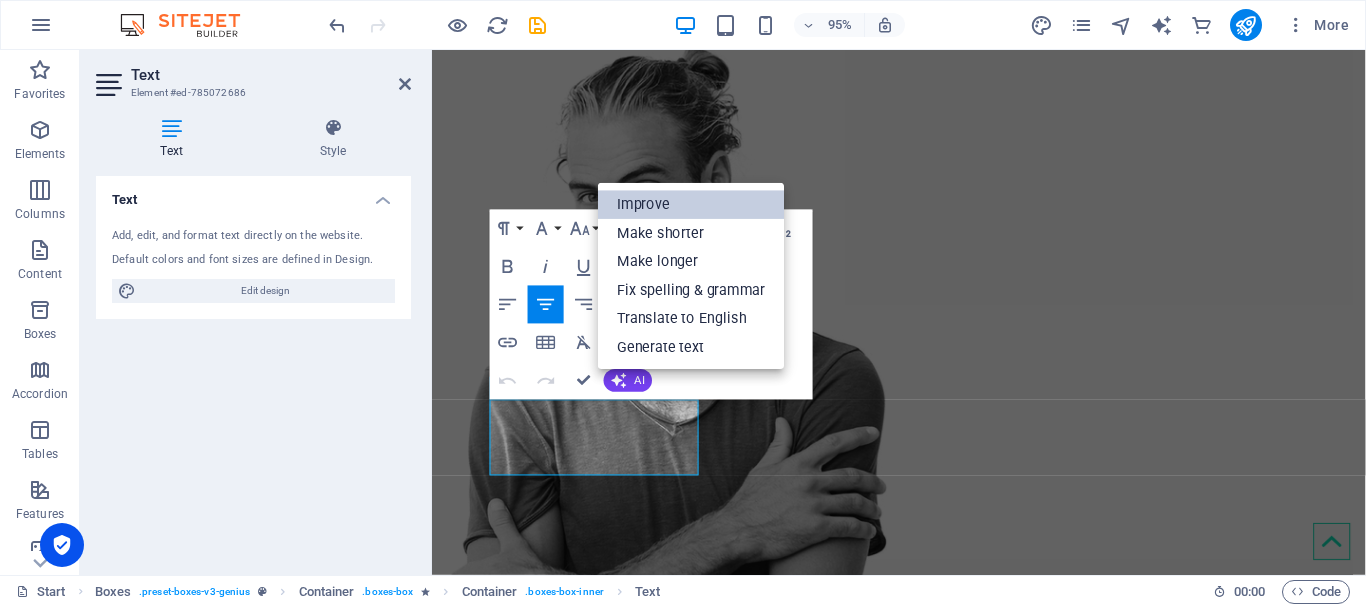 click on "Improve" at bounding box center (691, 205) 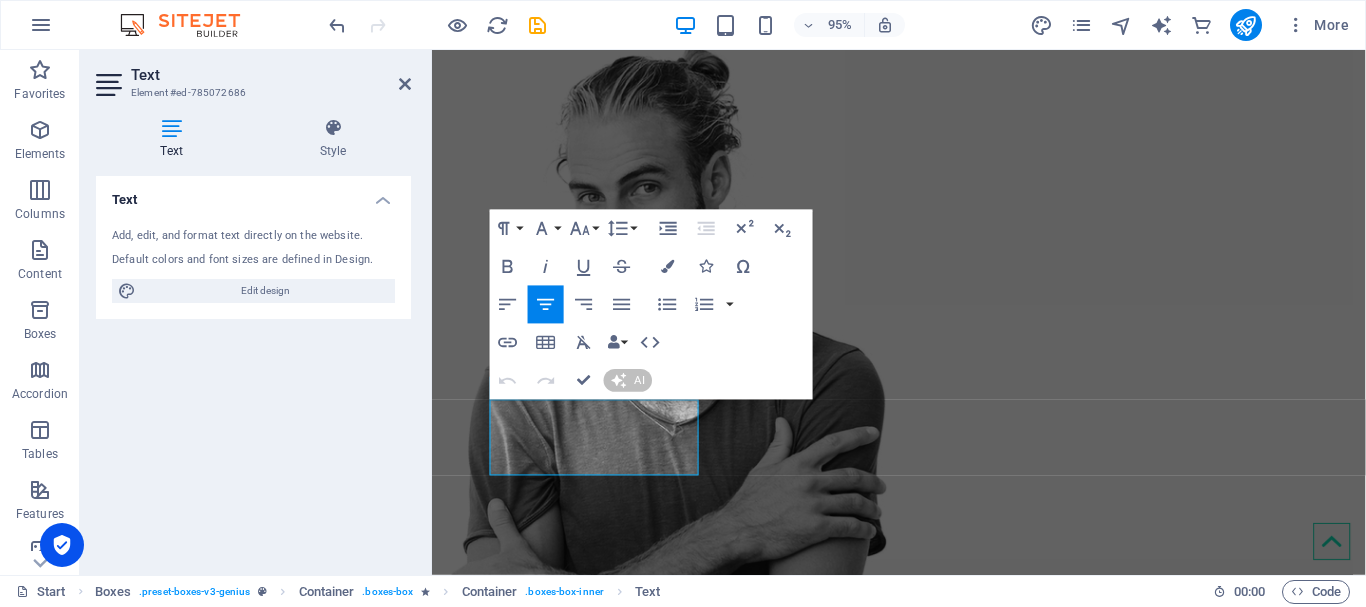type 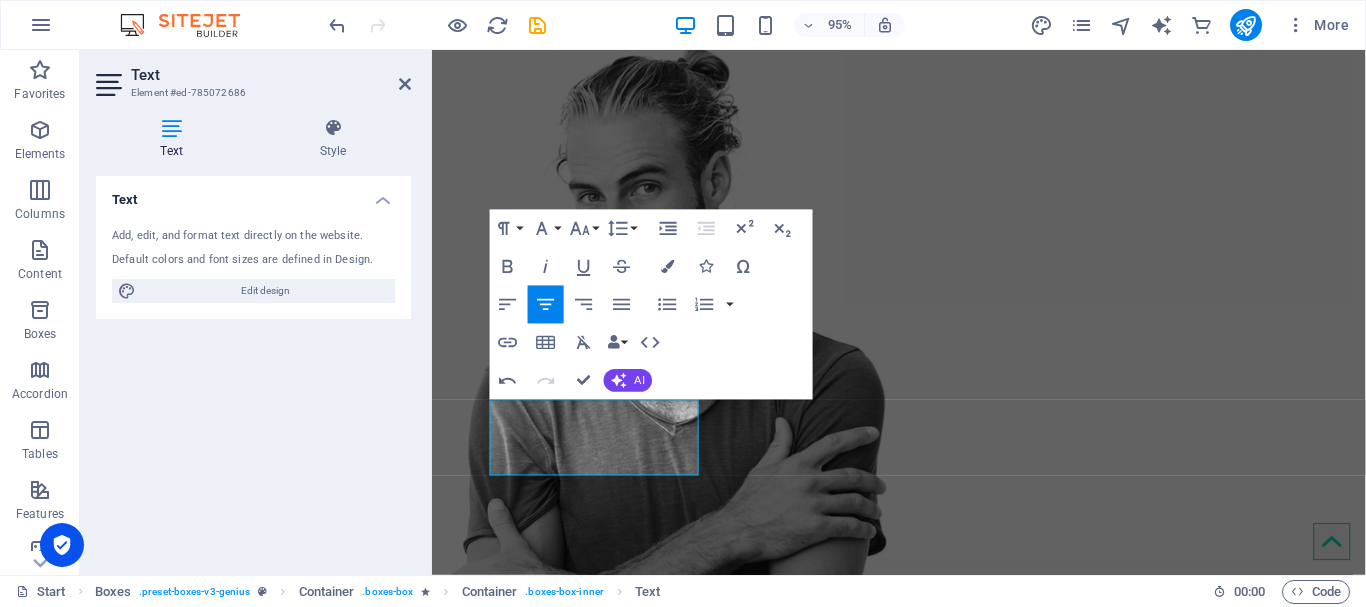 click on "Add, edit, and format text directly on the website." at bounding box center (253, 236) 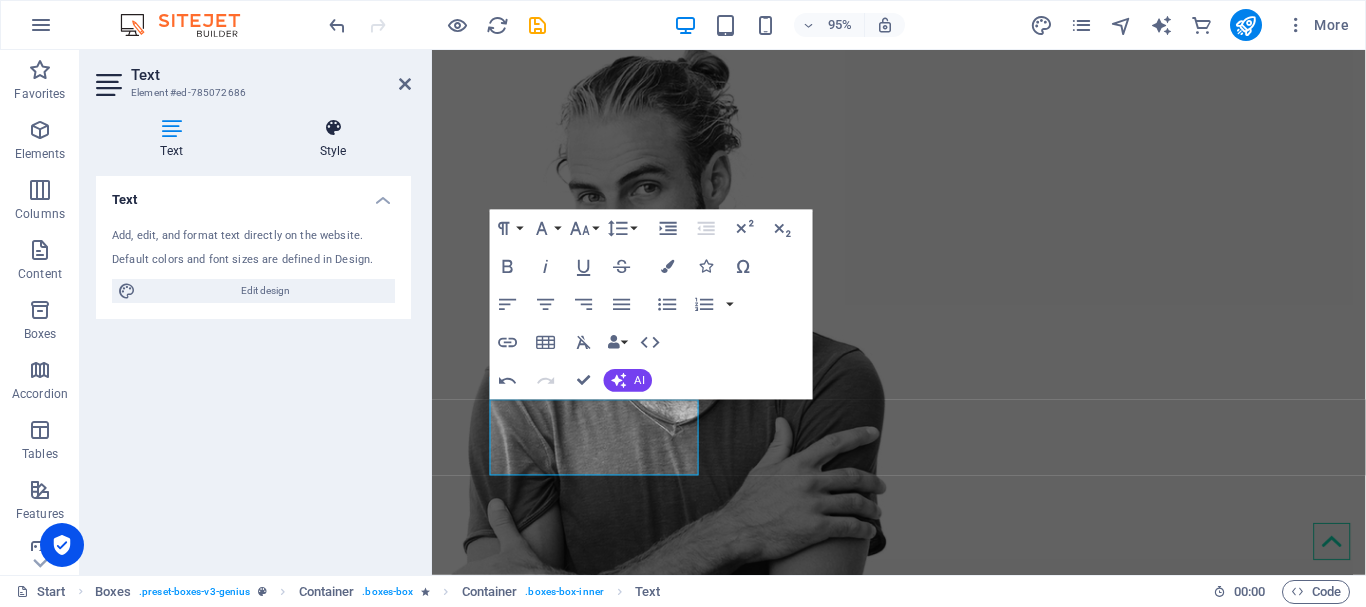 click on "Style" at bounding box center [333, 139] 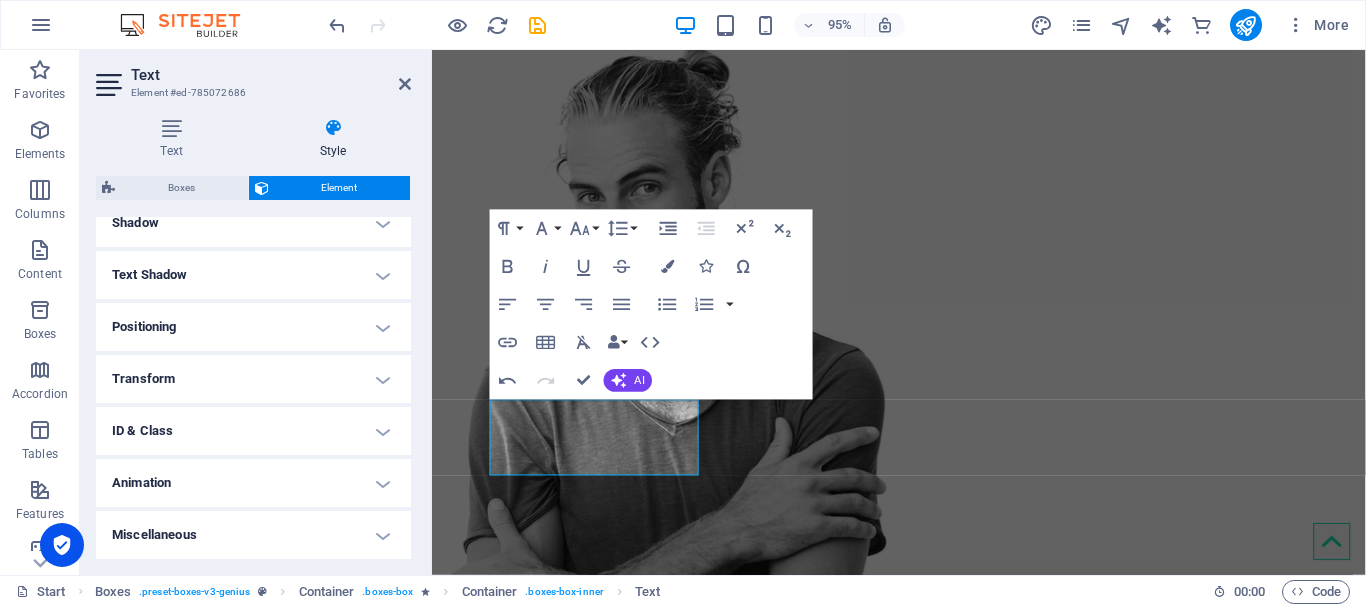 scroll, scrollTop: 3, scrollLeft: 0, axis: vertical 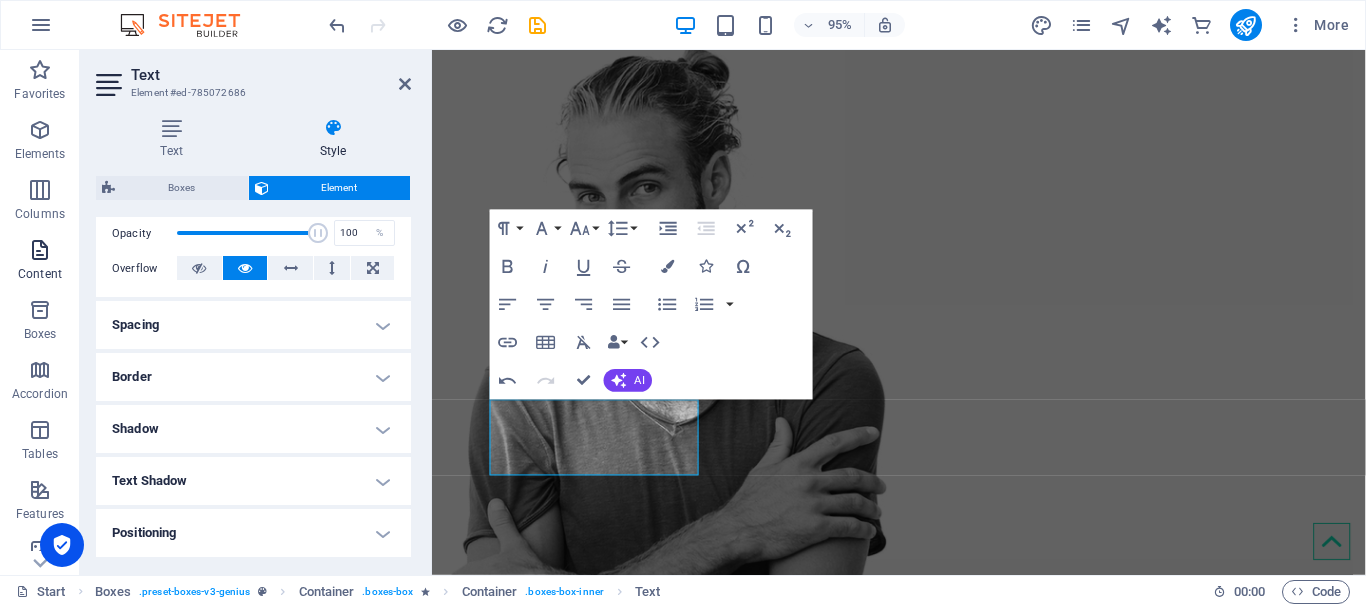 click on "Content" at bounding box center (40, 262) 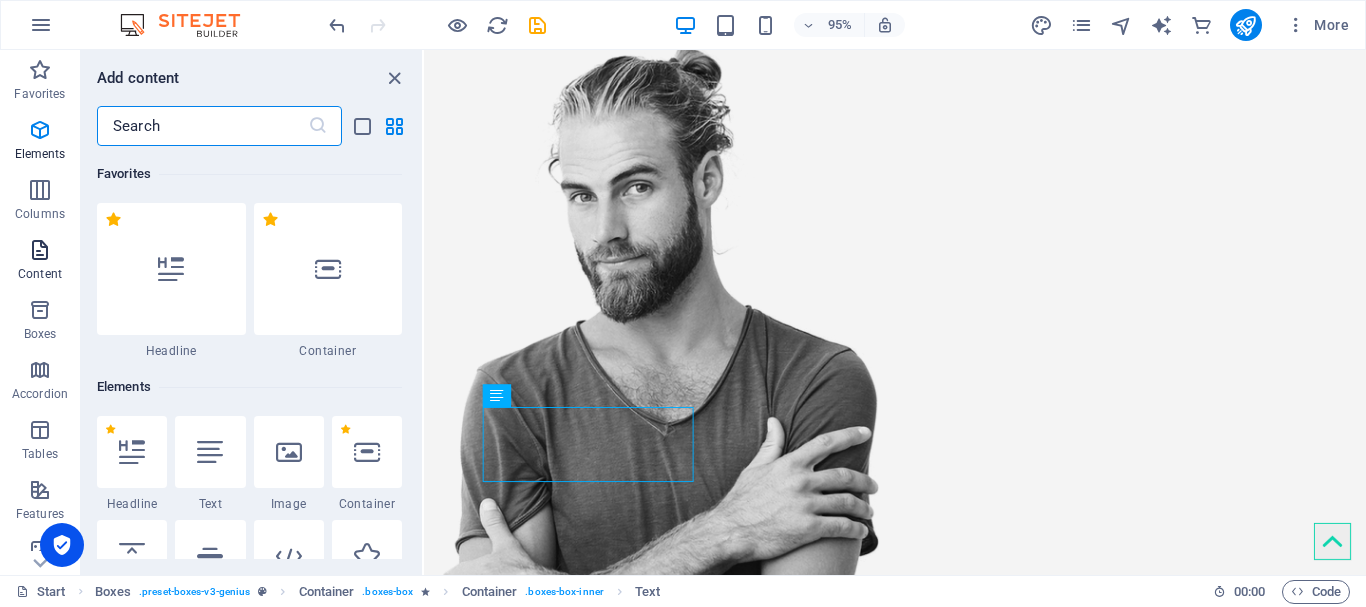 scroll, scrollTop: 3499, scrollLeft: 0, axis: vertical 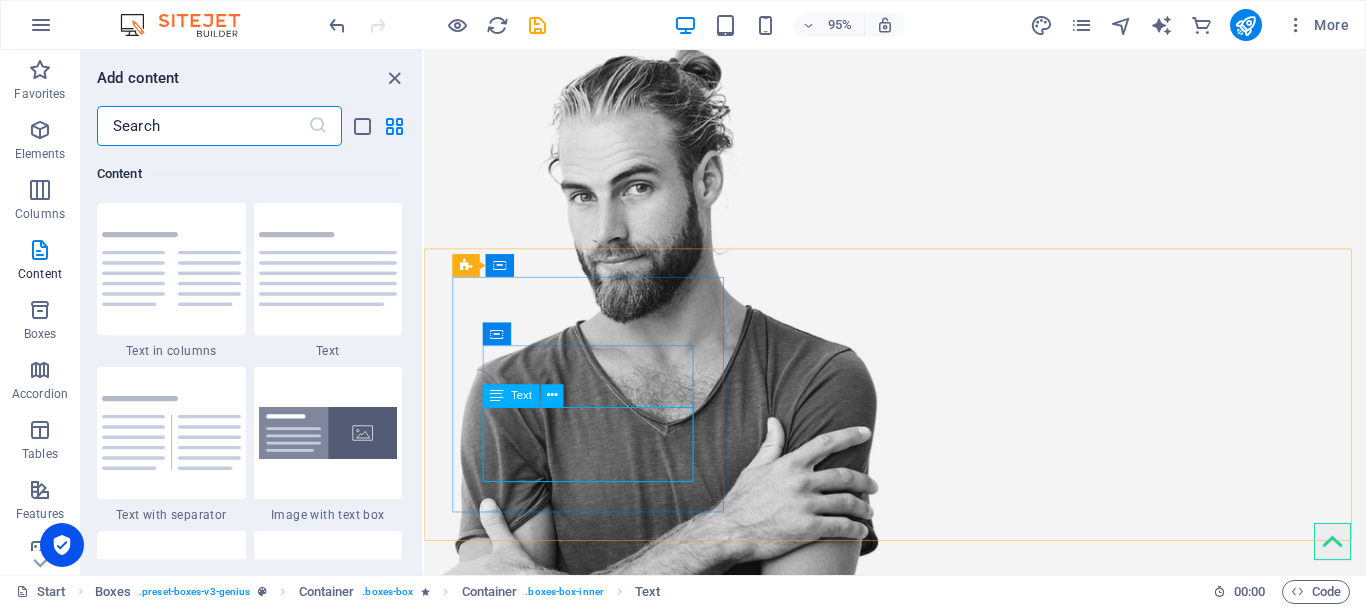click on "Text" at bounding box center (521, 395) 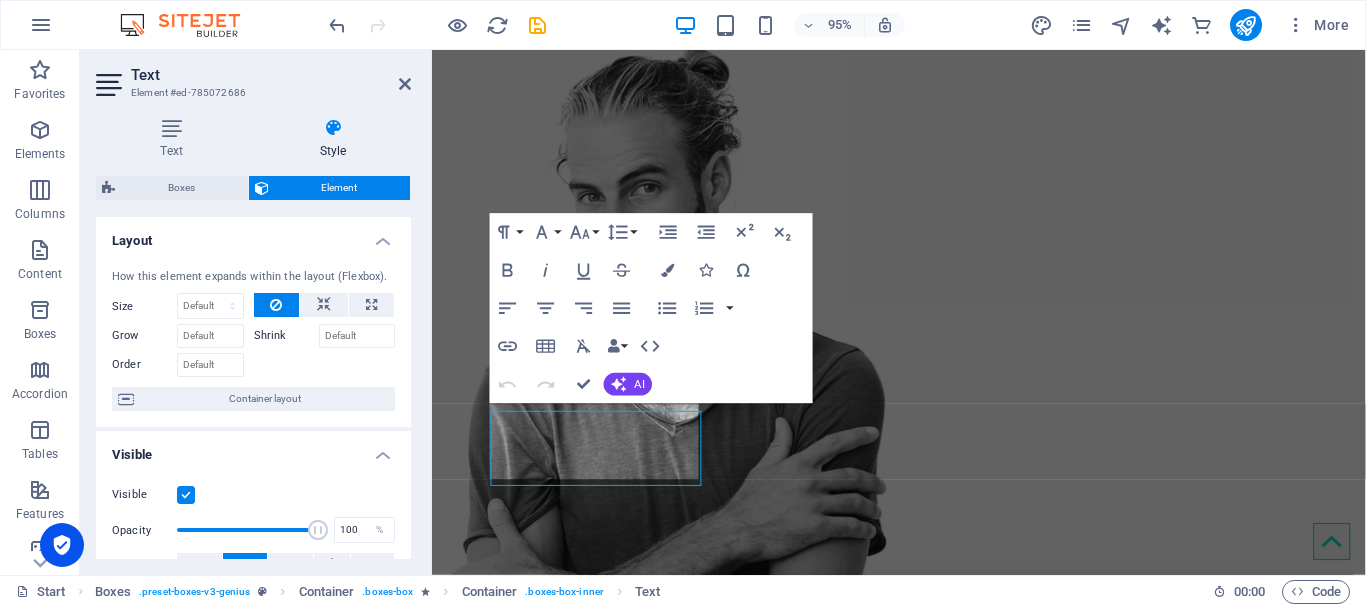 scroll, scrollTop: 481, scrollLeft: 0, axis: vertical 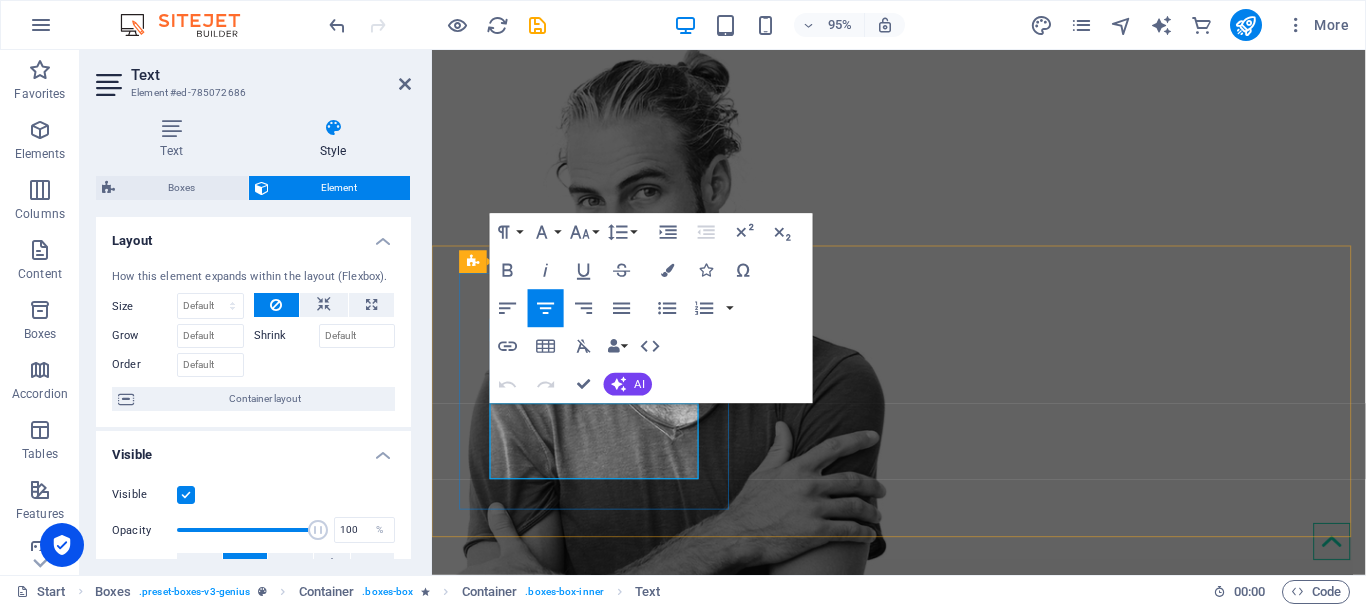 click on "Lorem ipsum dolor sit amet, consectetur adipisicing elit. Veritatis doloremque!" at bounding box center (606, 862) 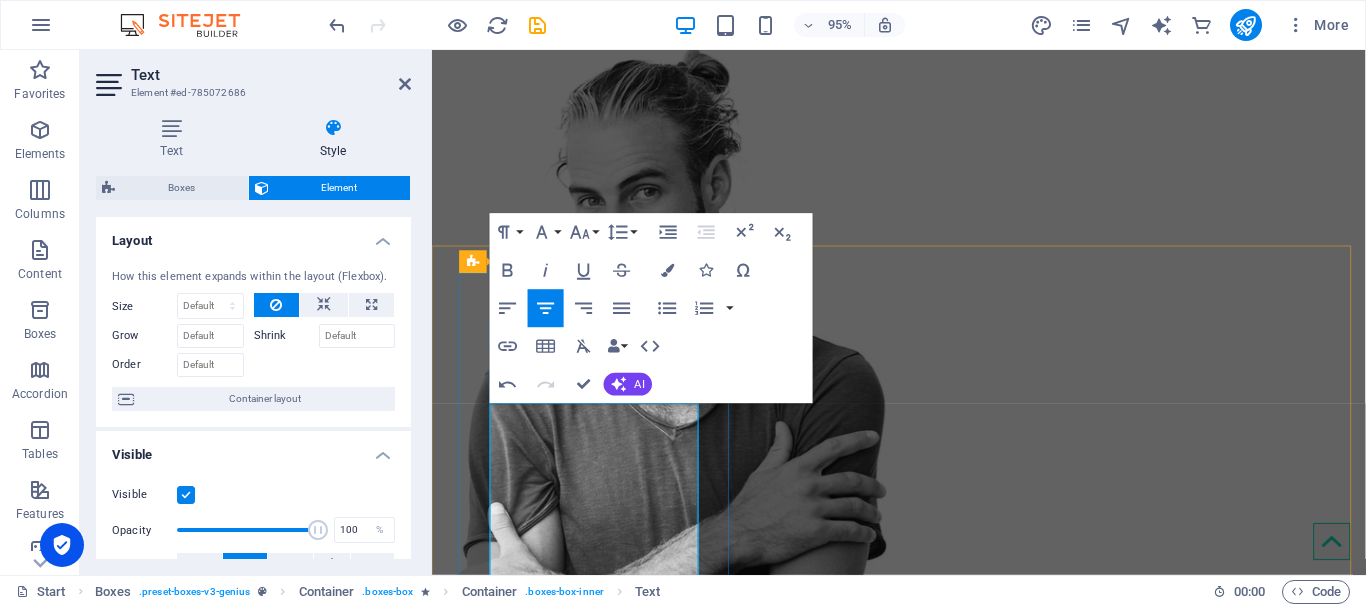 scroll, scrollTop: 14258, scrollLeft: 5, axis: both 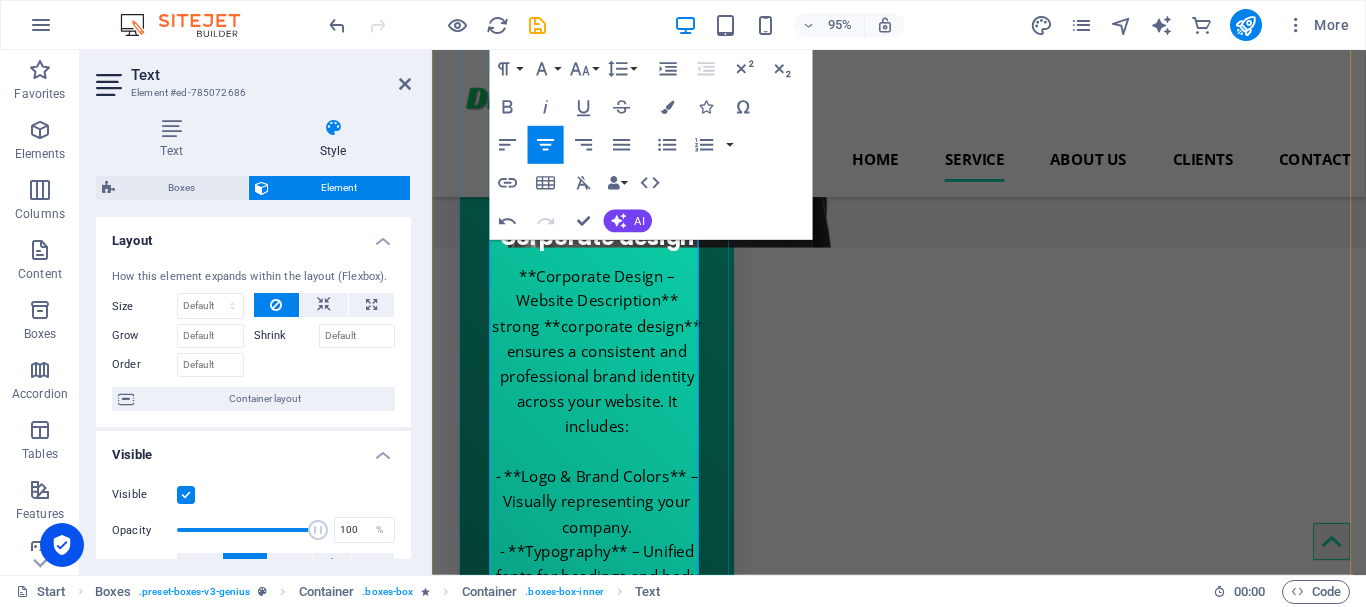 click on "- **Tone & Messaging** – Aligning content with your brand voice." at bounding box center (605, 842) 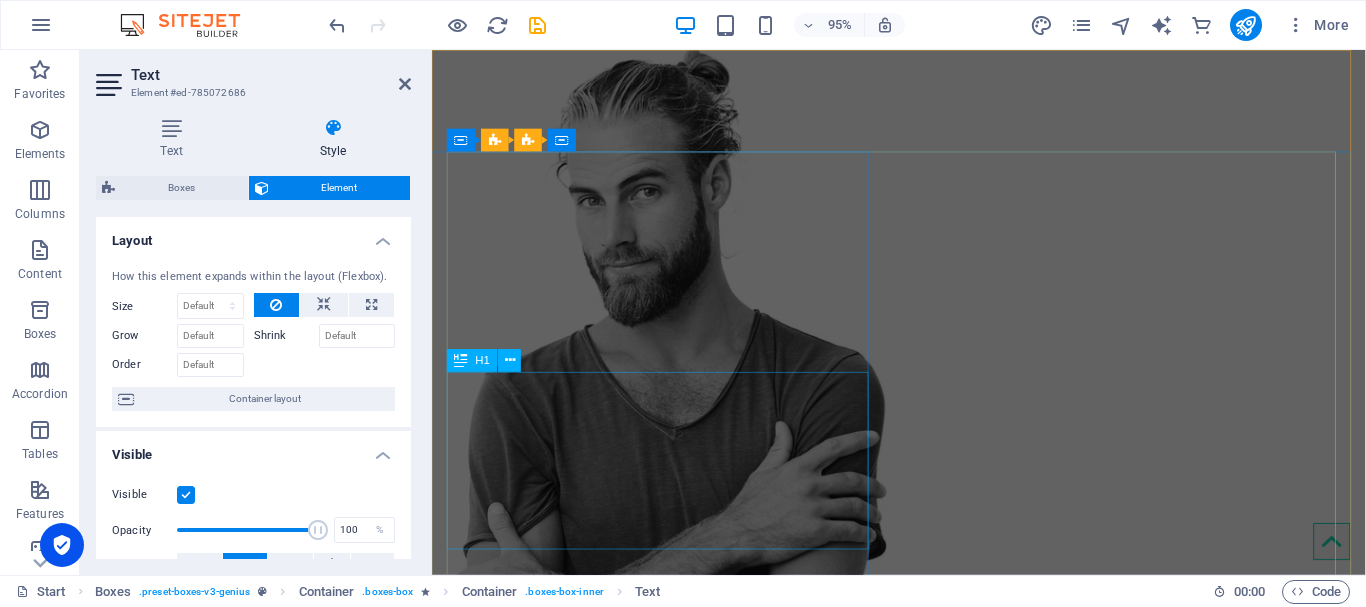 scroll, scrollTop: 0, scrollLeft: 0, axis: both 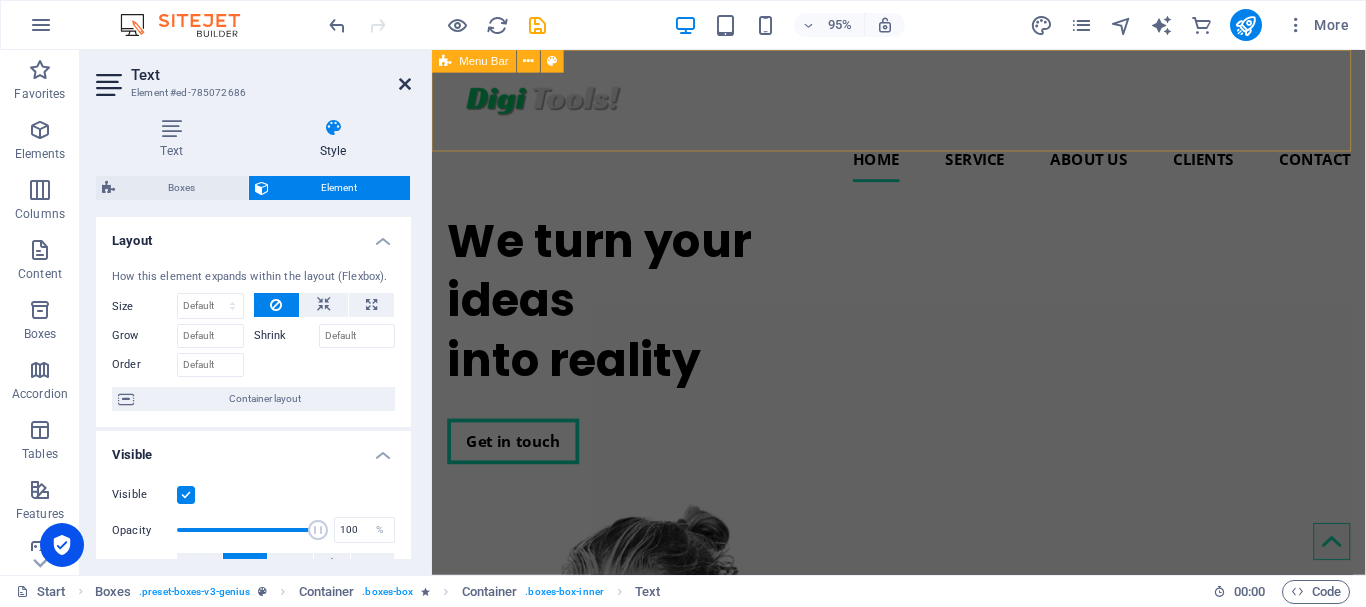click at bounding box center [405, 84] 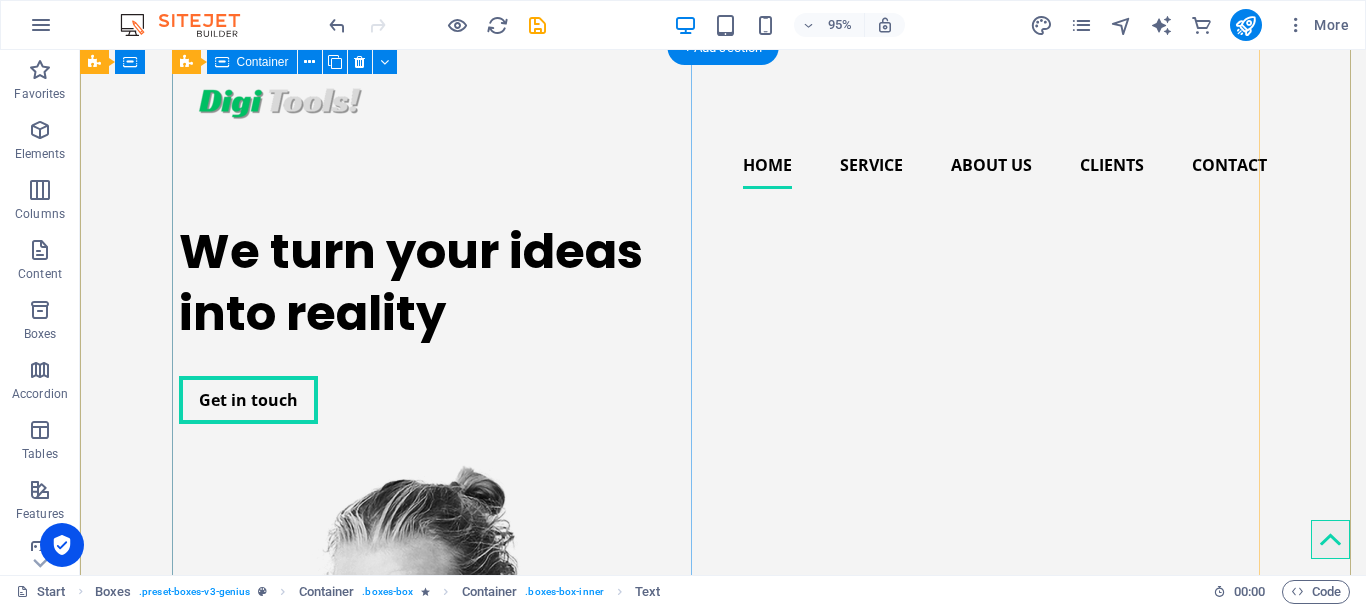scroll, scrollTop: 660, scrollLeft: 0, axis: vertical 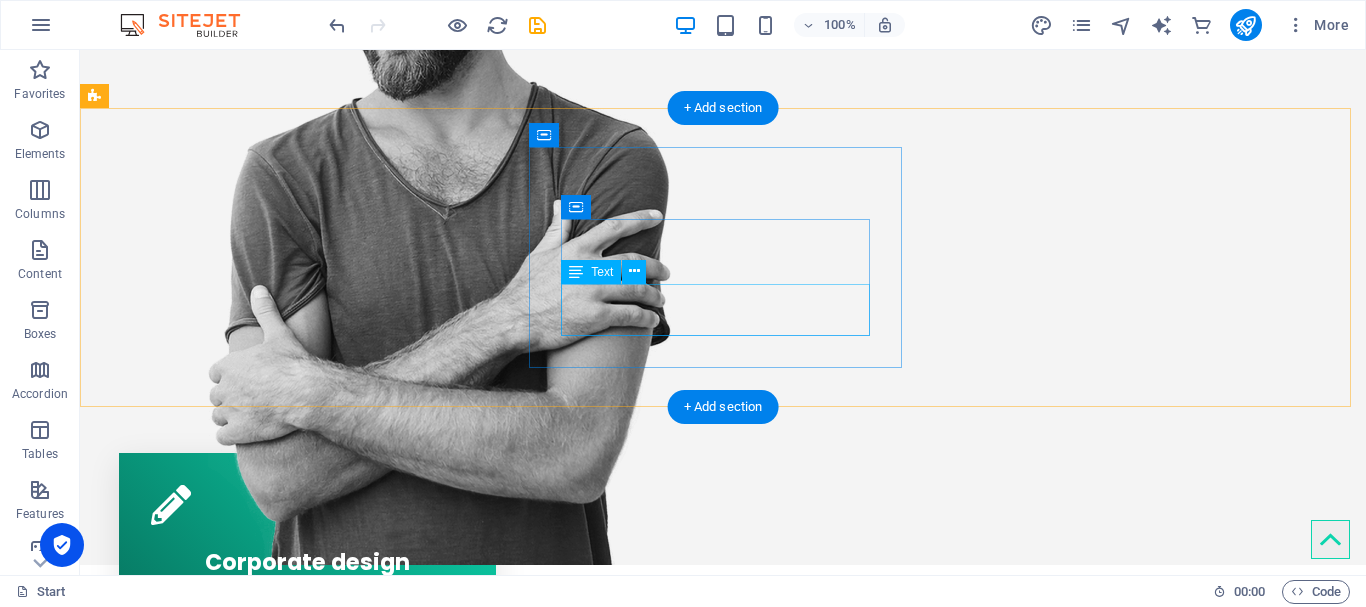click on "Lorem ipsum dolor sit amet, consectetur adipisicing elit. Veritatis dolorem!" at bounding box center (307, 805) 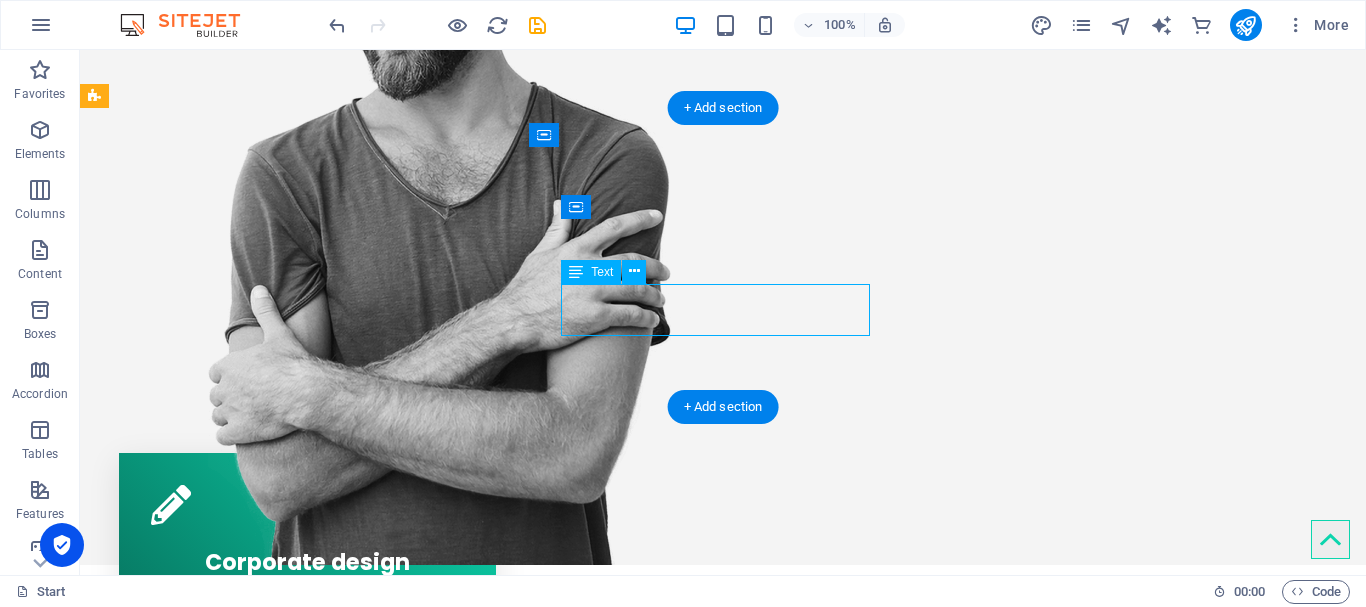 click on "Lorem ipsum dolor sit amet, consectetur adipisicing elit. Veritatis dolorem!" at bounding box center [307, 805] 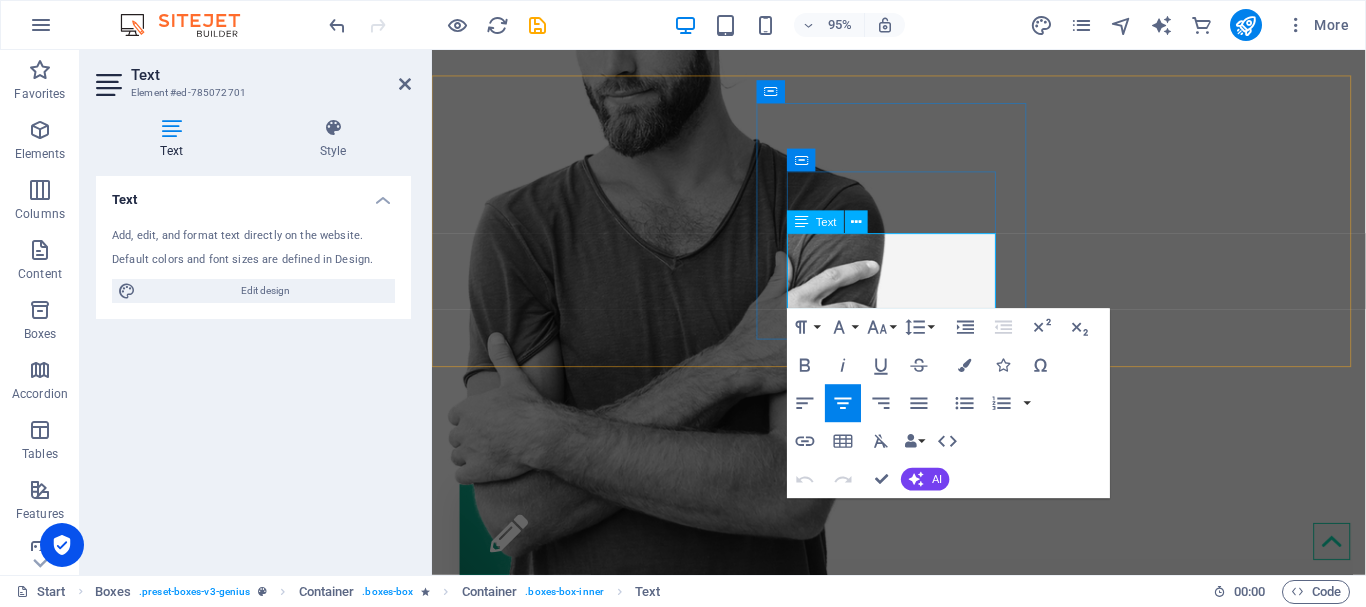 drag, startPoint x: 810, startPoint y: 253, endPoint x: 994, endPoint y: 317, distance: 194.81273 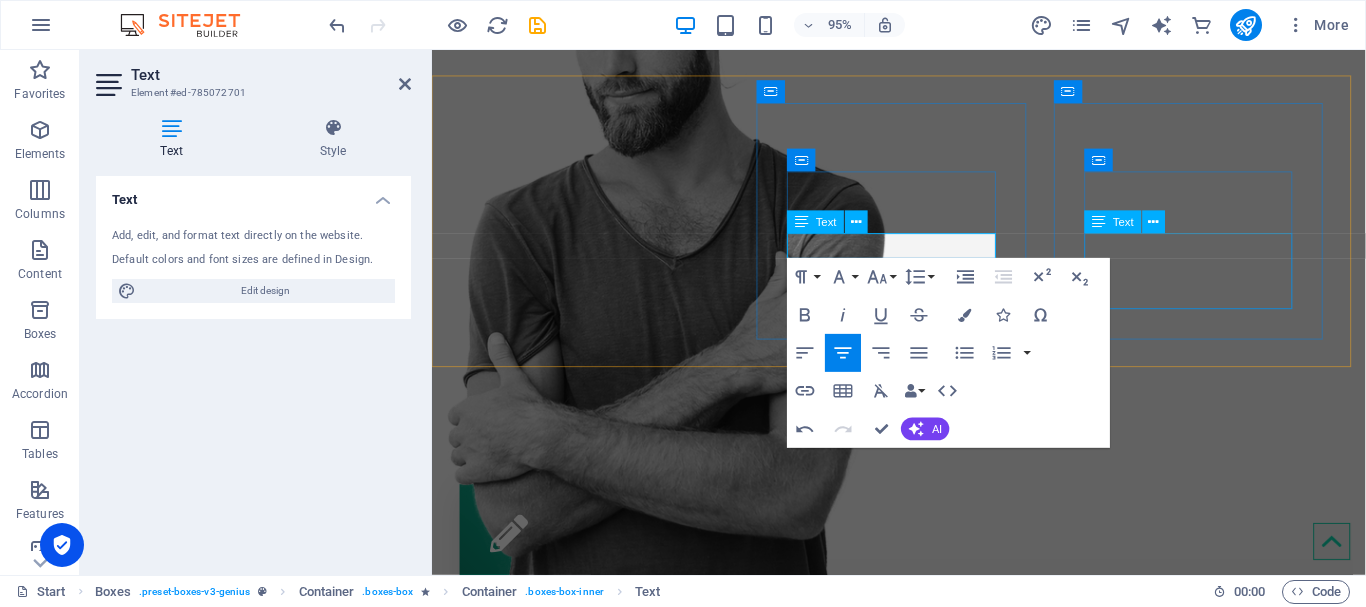 click on "Lorem ipsum dolor sit amet, consectetur adipisicing elit. Veritatis dolorem!" at bounding box center [605, 1077] 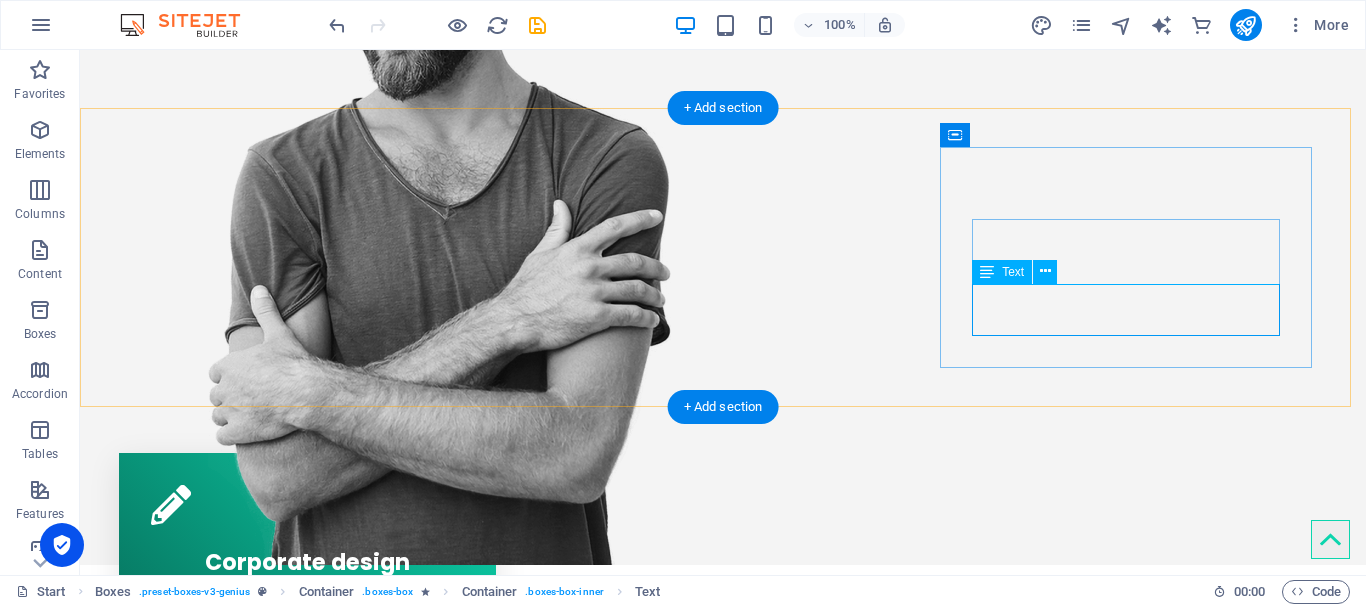 click on "Lorem ipsum dolor sit amet, consectetur adipisicing elit. Veritatis dolorem!" at bounding box center [307, 993] 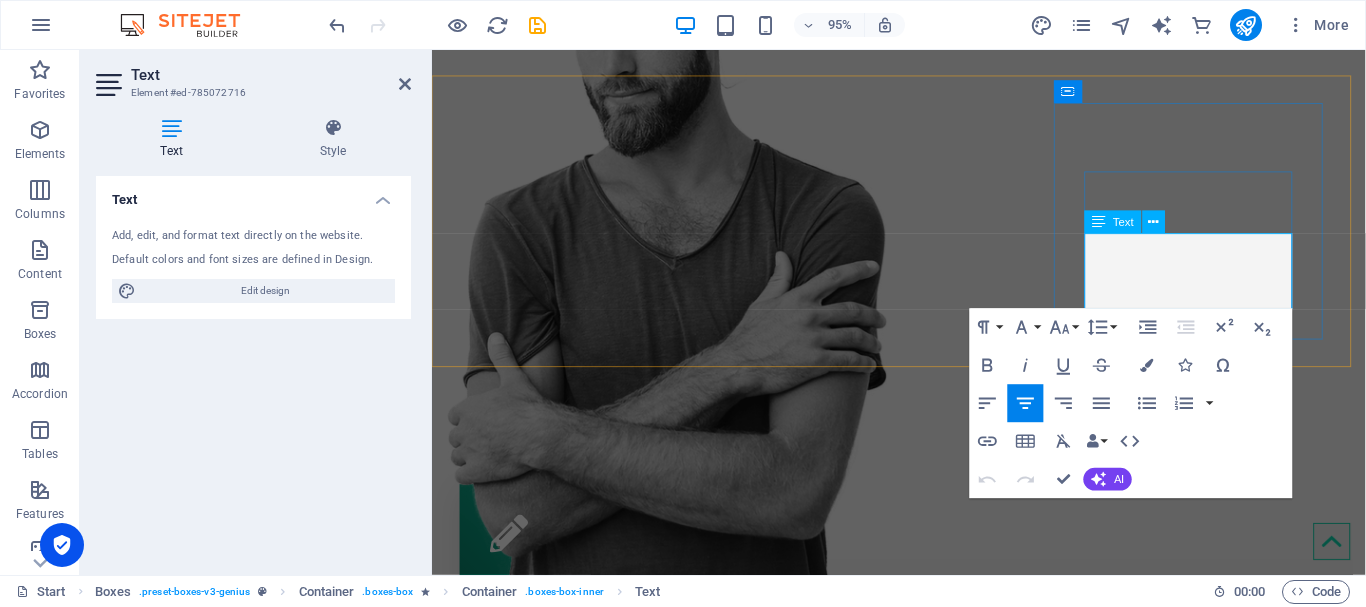 drag, startPoint x: 1126, startPoint y: 258, endPoint x: 1311, endPoint y: 304, distance: 190.63315 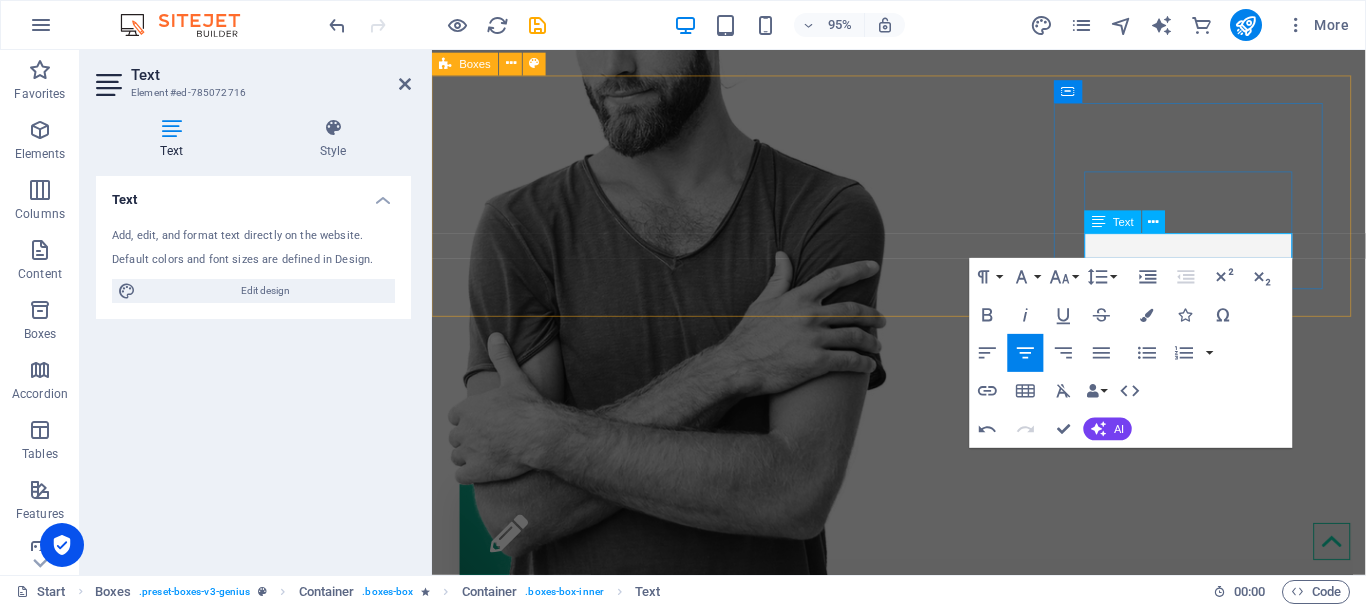 click on "Corporate design Webdesign Mobile apps" at bounding box center (923, 788) 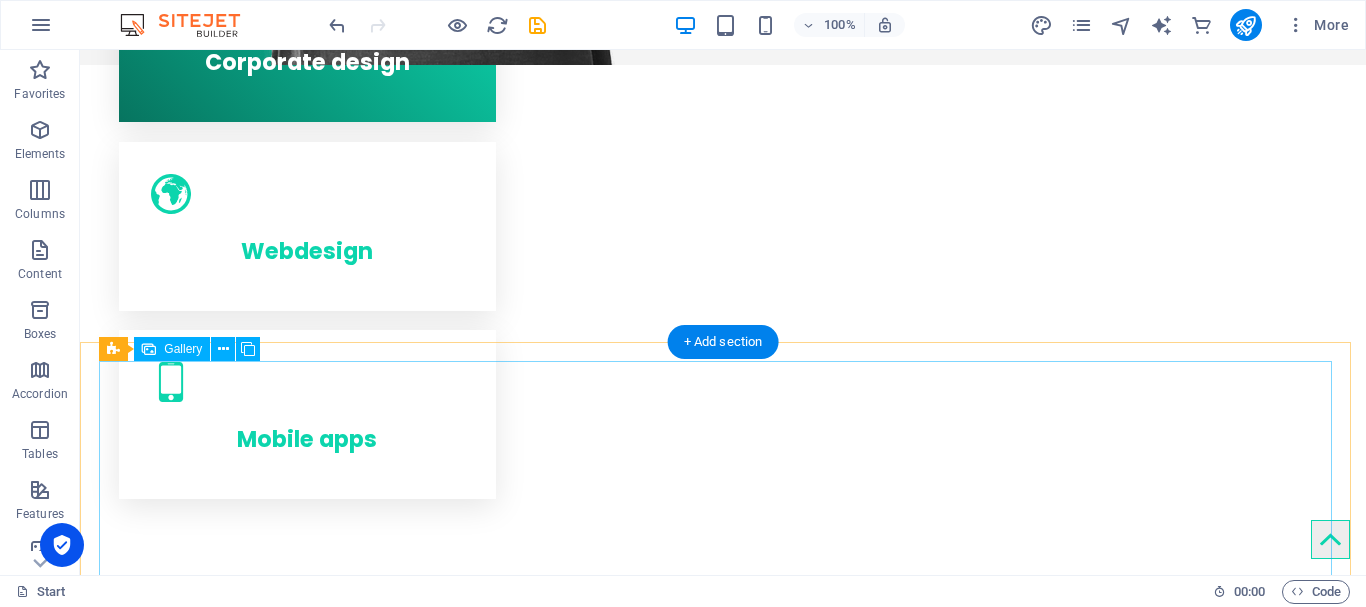 scroll, scrollTop: 1660, scrollLeft: 0, axis: vertical 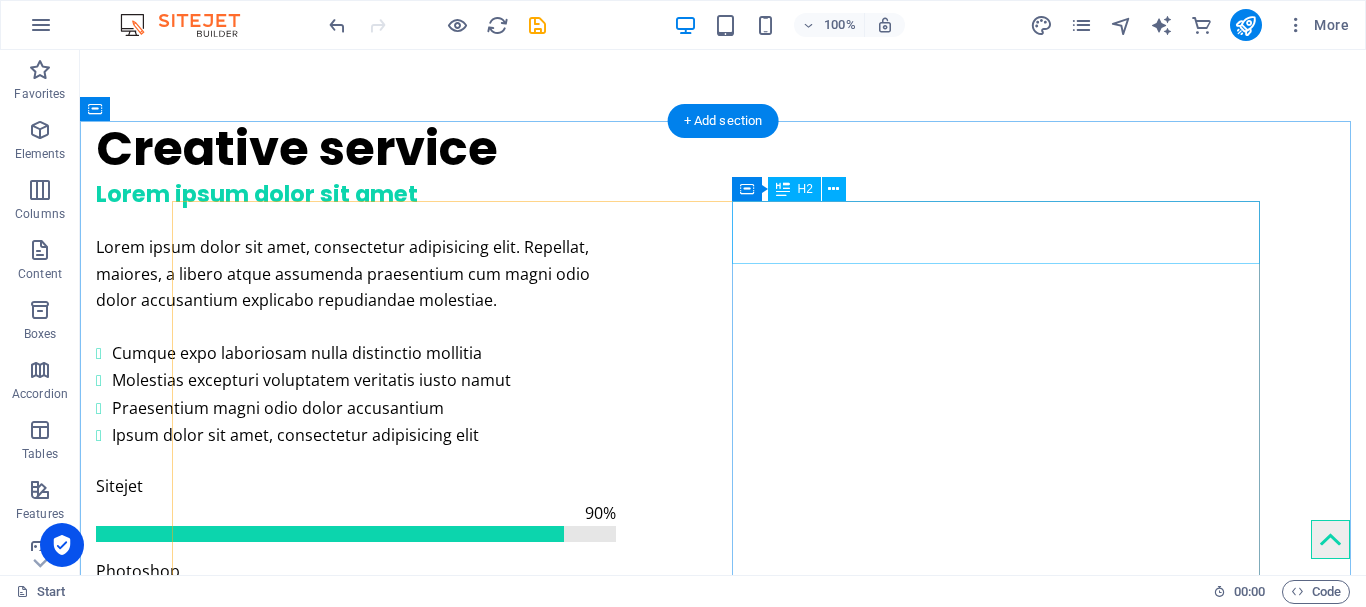 click on "About Genius" at bounding box center [723, 1913] 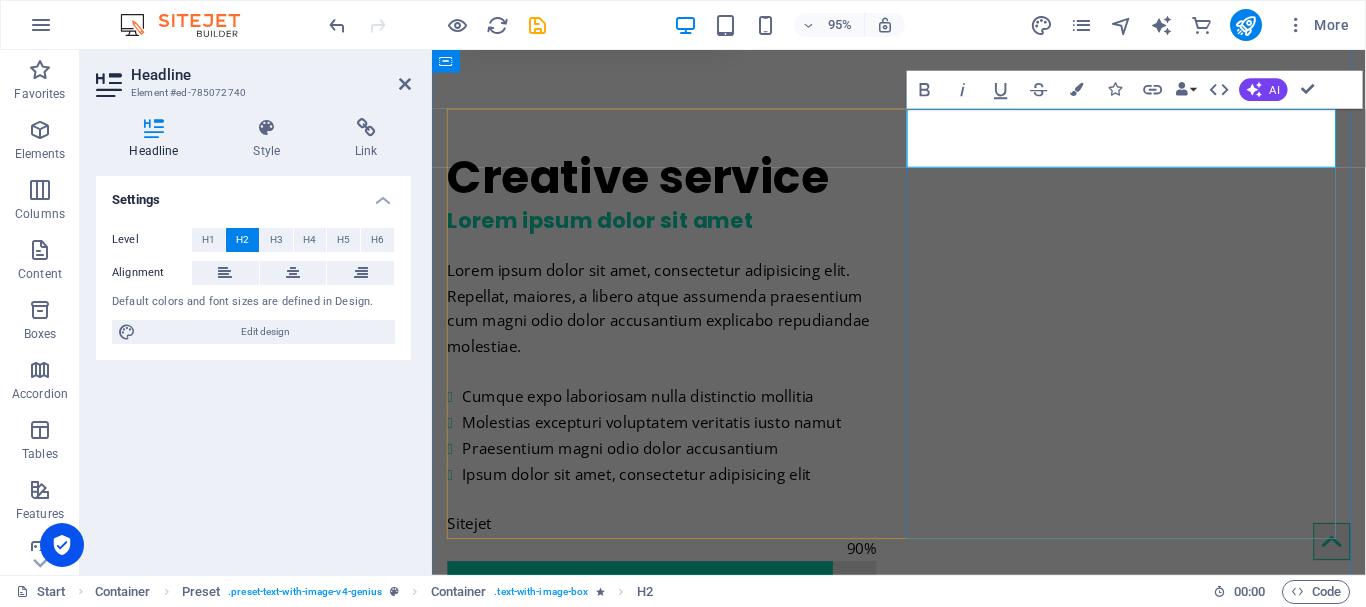 click on "About Genius" at bounding box center (923, 1908) 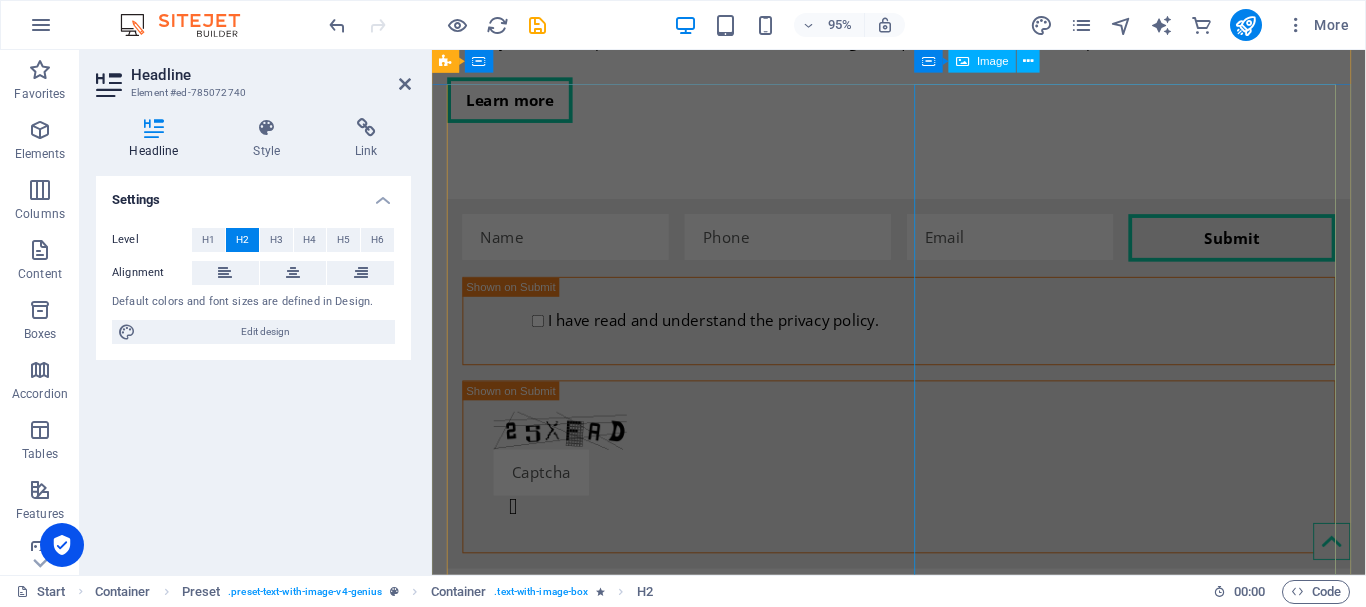scroll, scrollTop: 0, scrollLeft: 0, axis: both 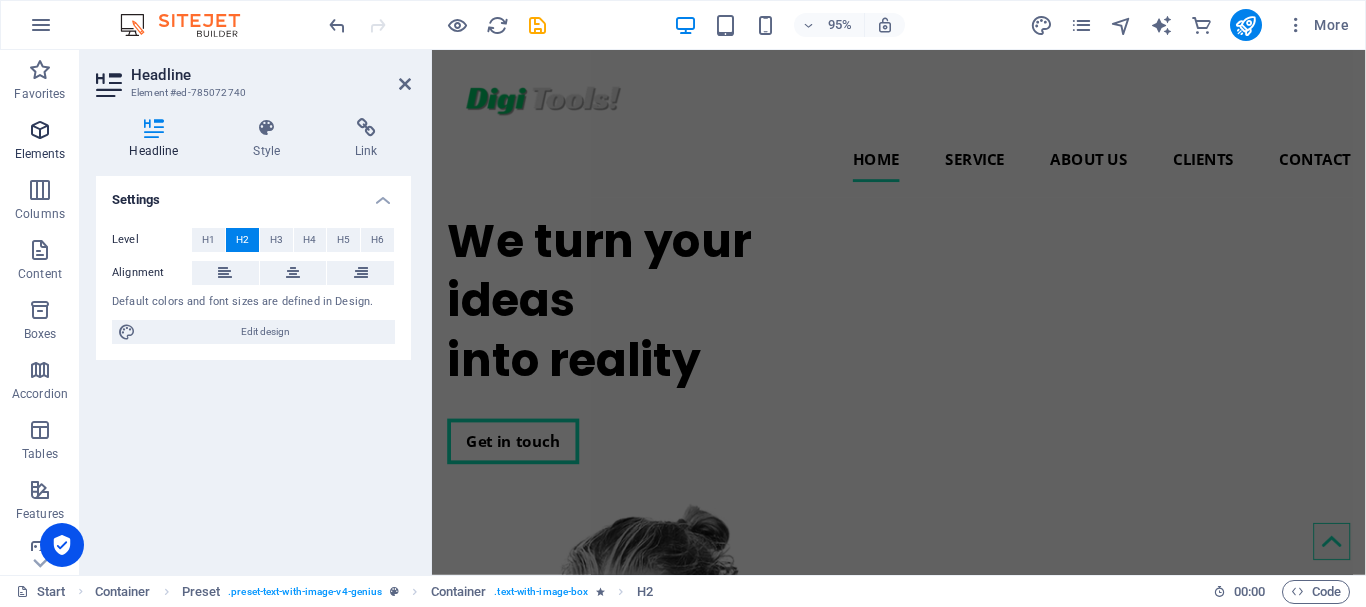 click at bounding box center [40, 130] 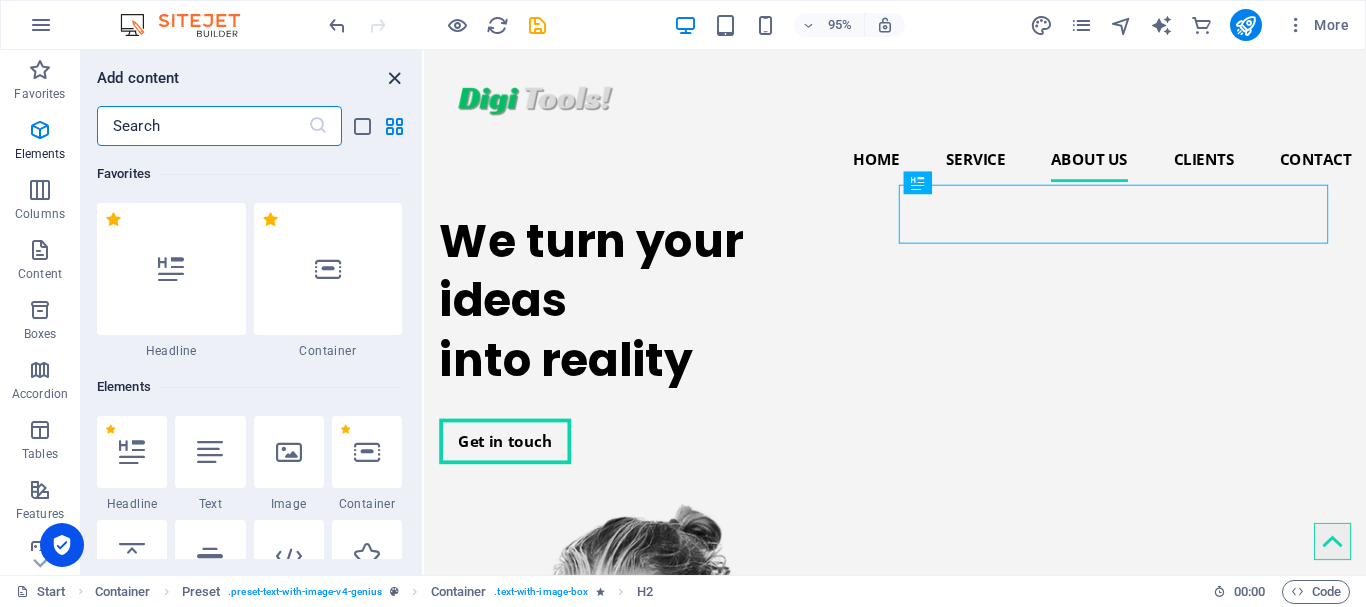 scroll, scrollTop: 1580, scrollLeft: 0, axis: vertical 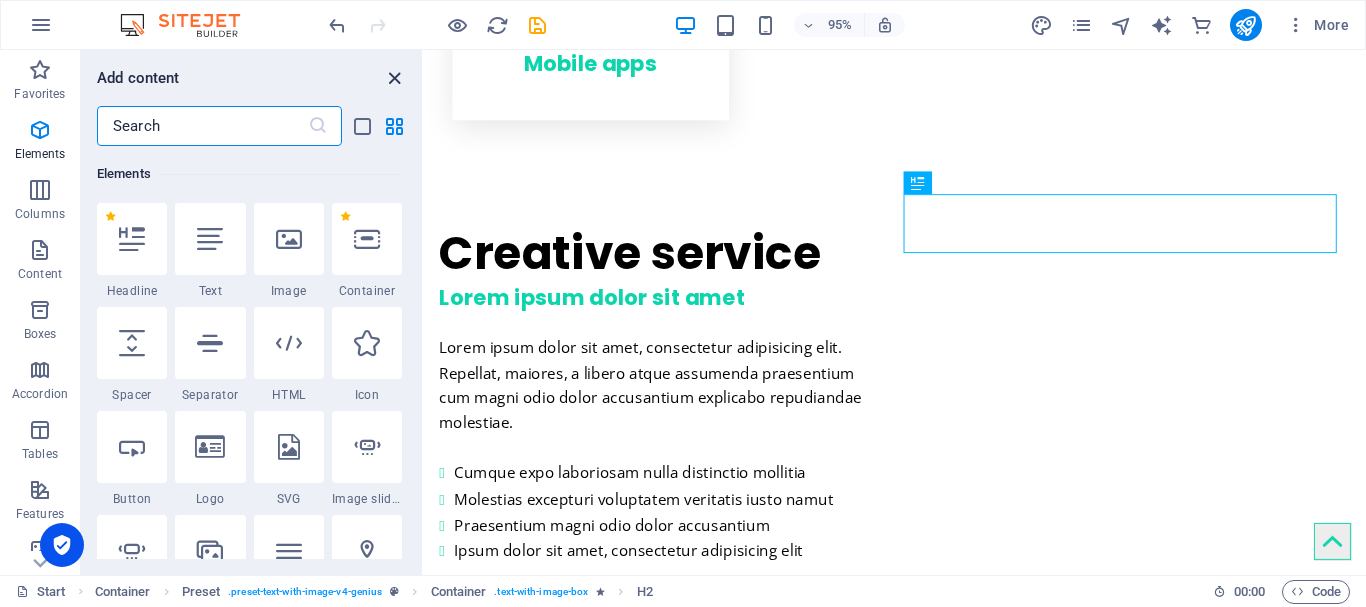 click at bounding box center (394, 78) 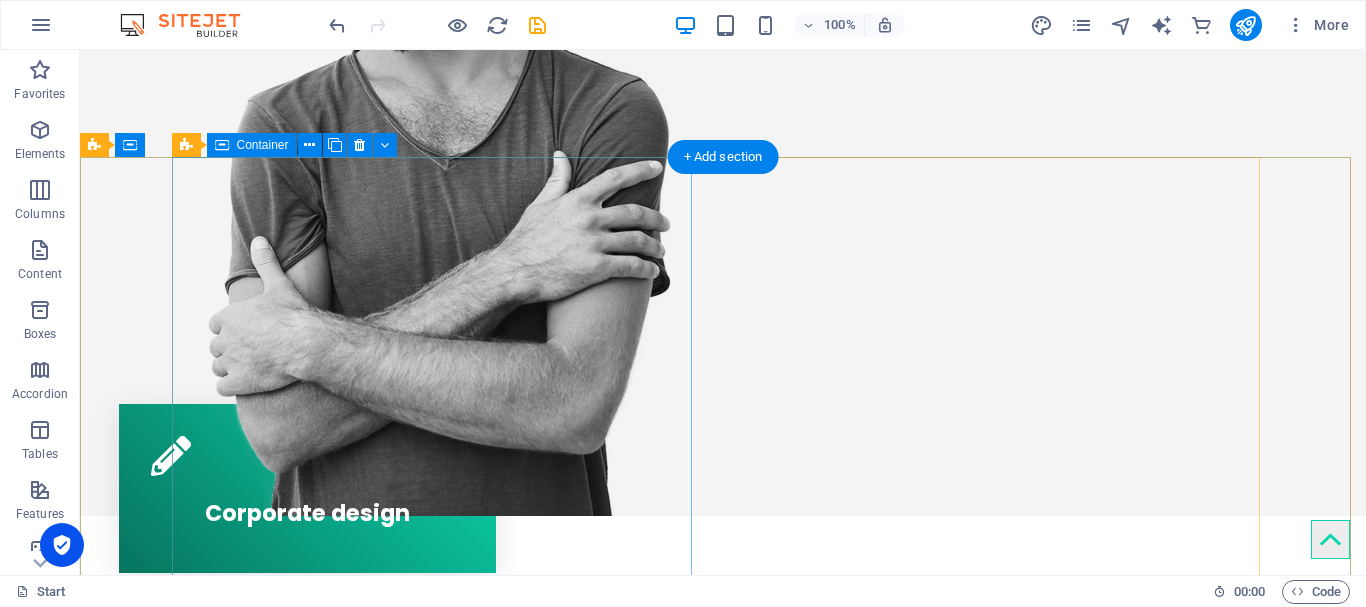 scroll, scrollTop: 0, scrollLeft: 0, axis: both 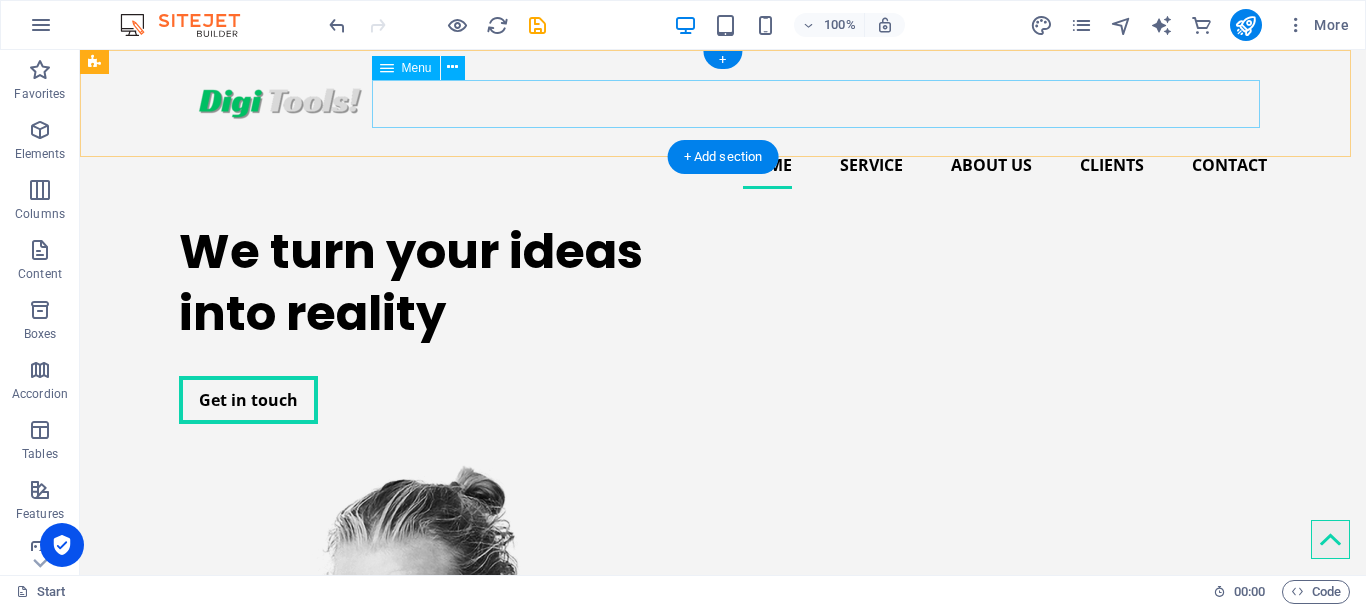 click on "Home Service About us Clients Contact" at bounding box center [723, 165] 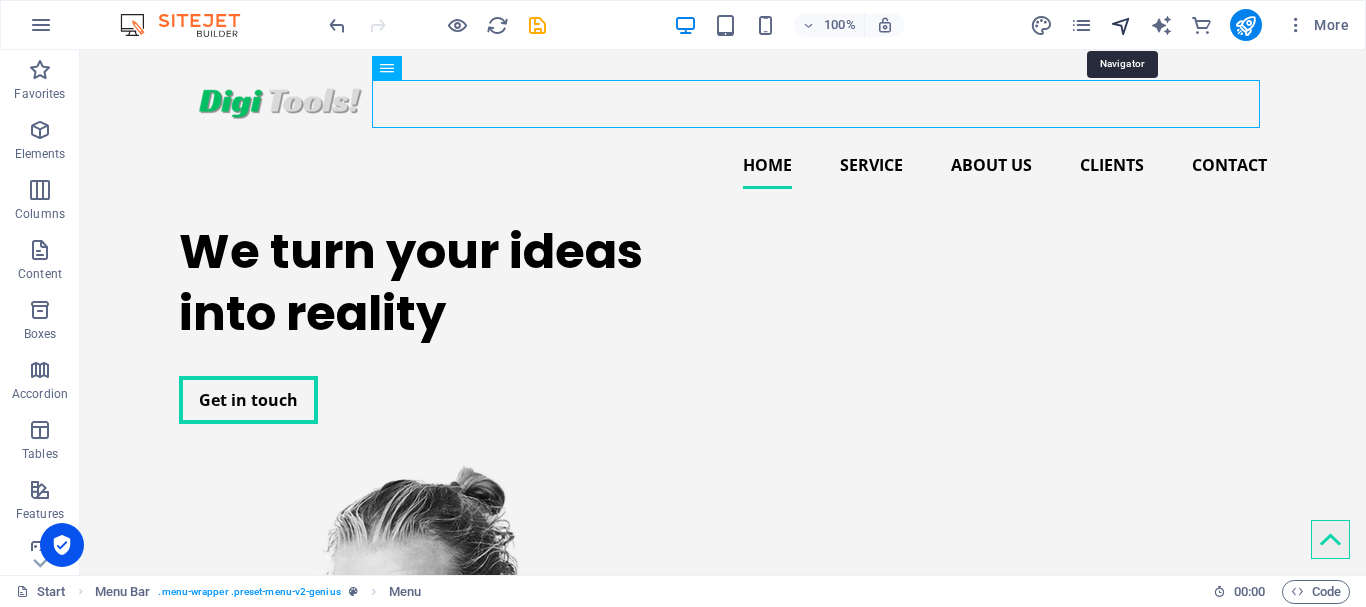 click at bounding box center (1121, 25) 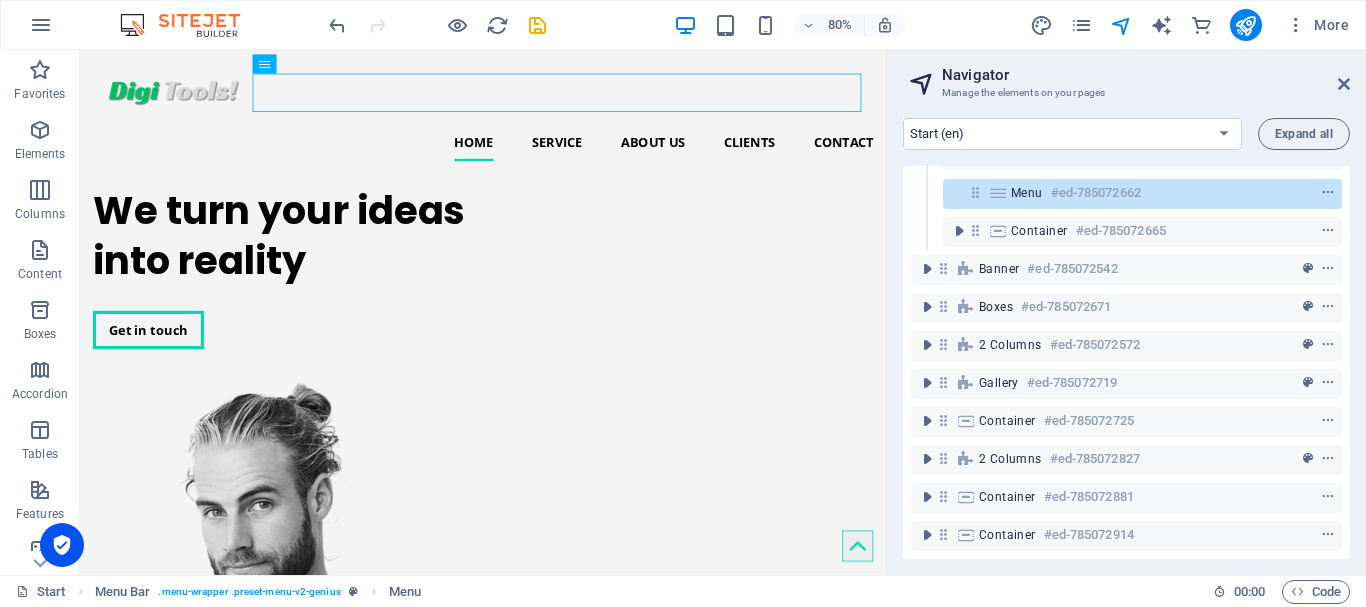 scroll, scrollTop: 0, scrollLeft: 0, axis: both 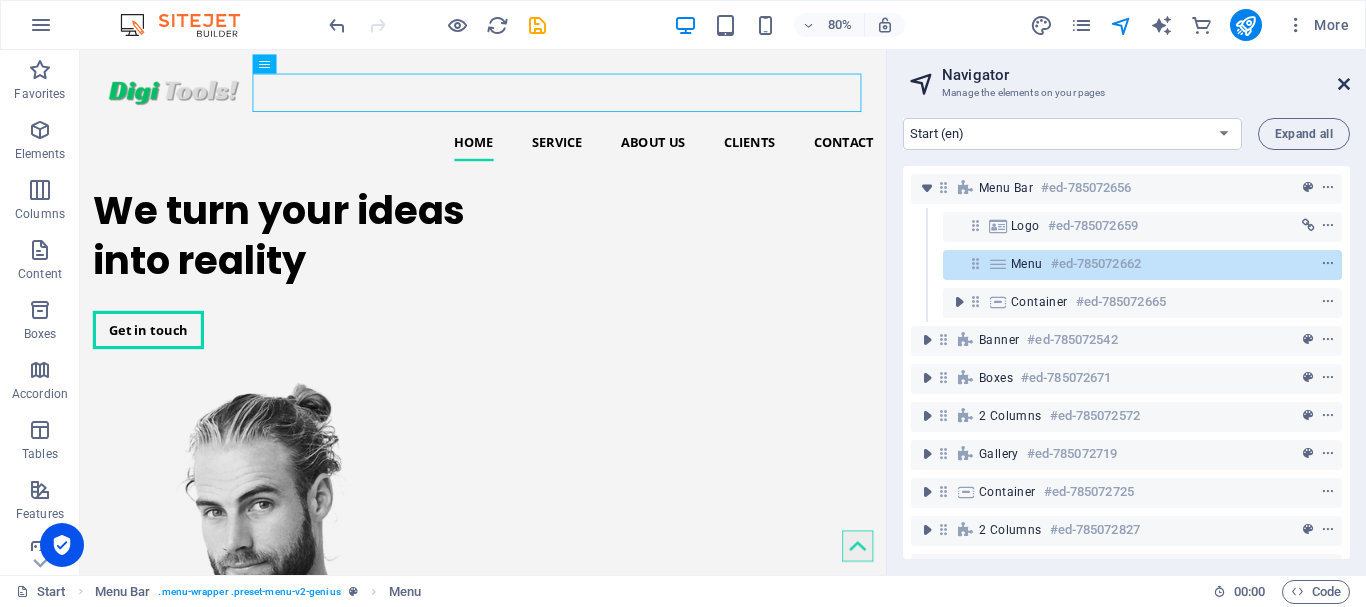 click at bounding box center [1344, 84] 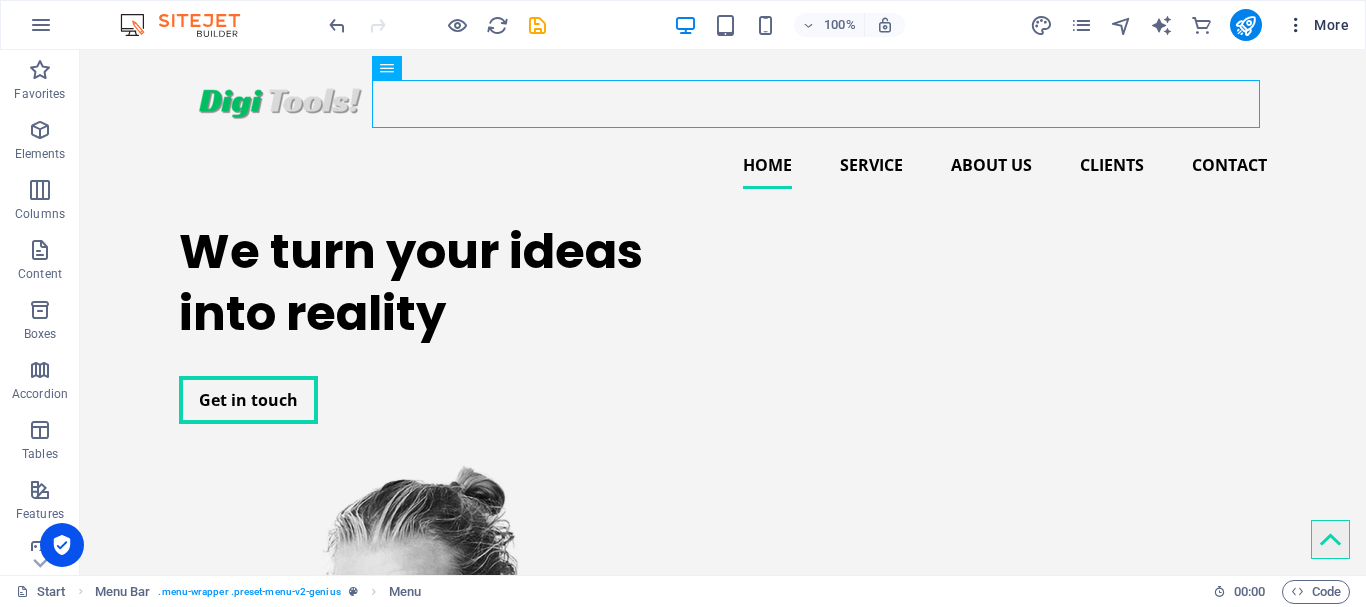 click at bounding box center (1296, 25) 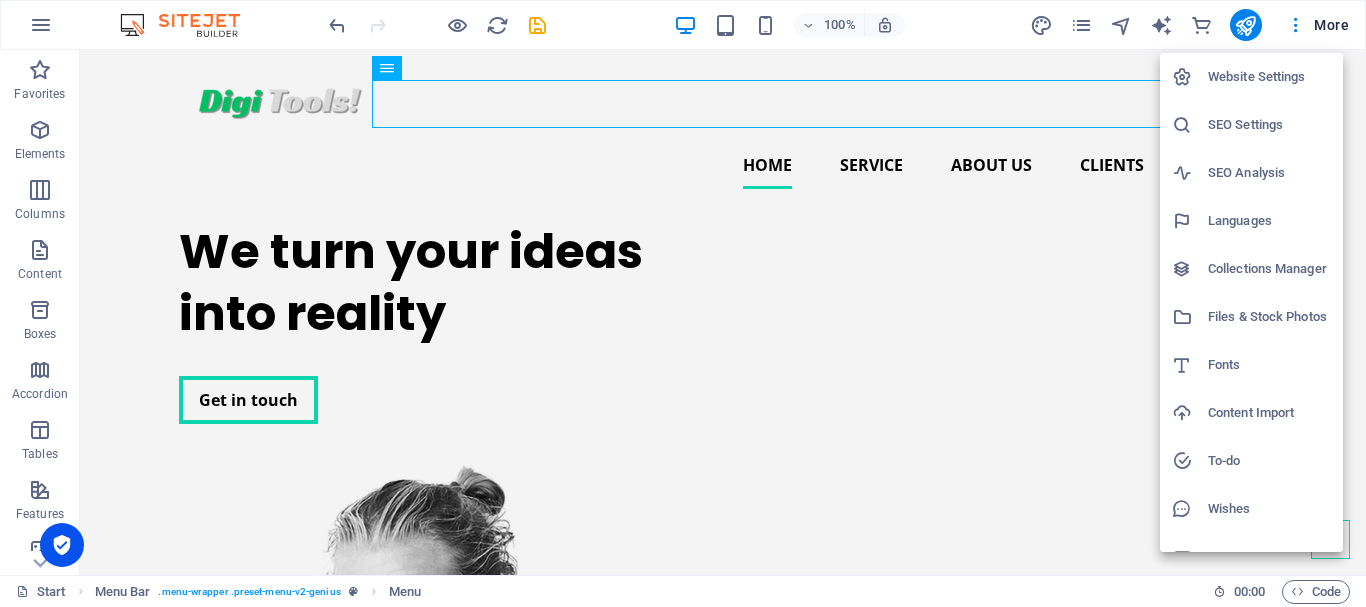 click on "Website Settings" at bounding box center (1269, 77) 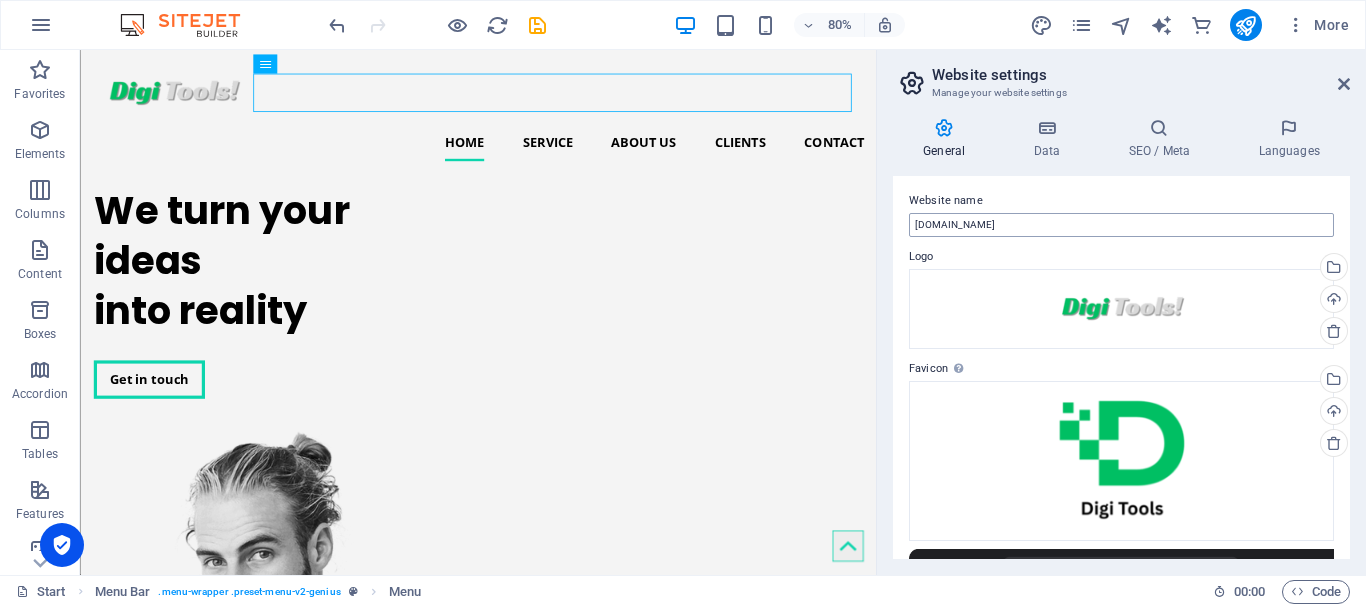 scroll, scrollTop: 0, scrollLeft: 0, axis: both 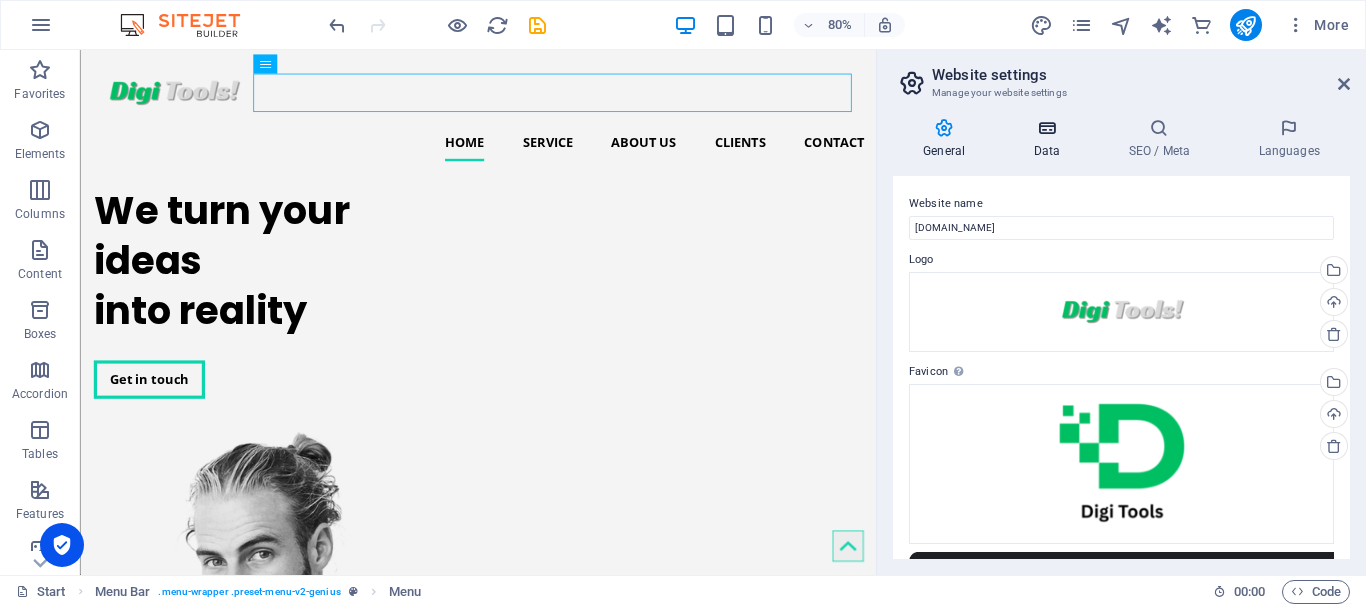 click on "Data" at bounding box center (1050, 139) 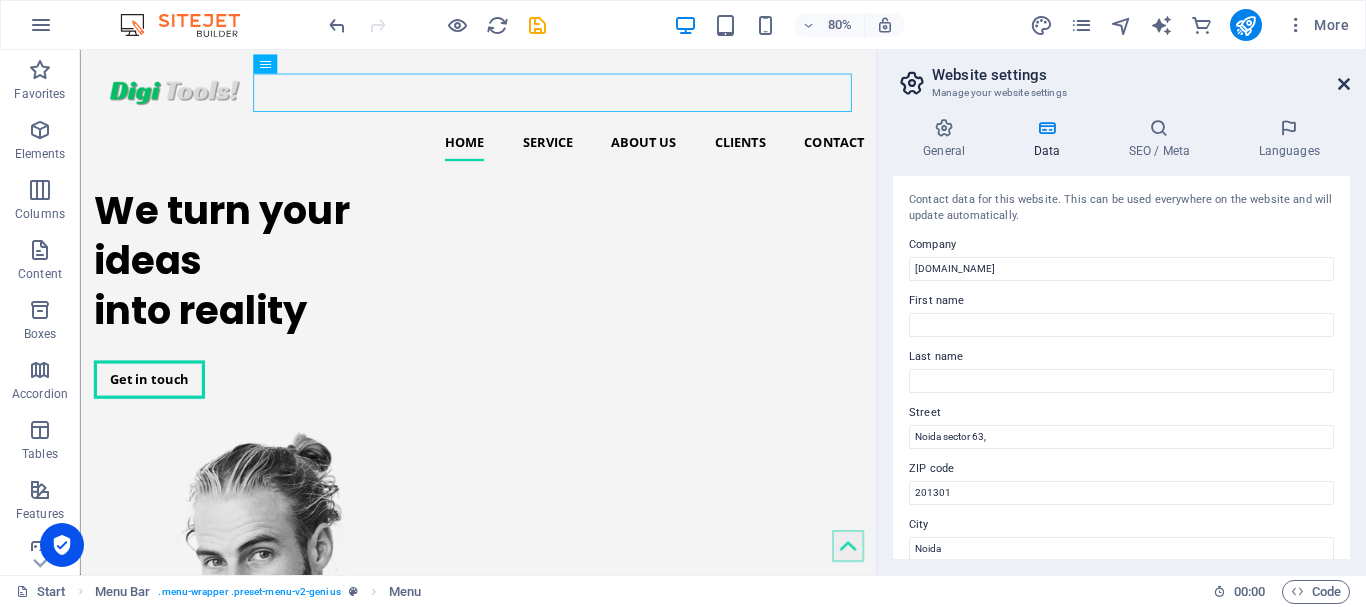 click at bounding box center [1344, 84] 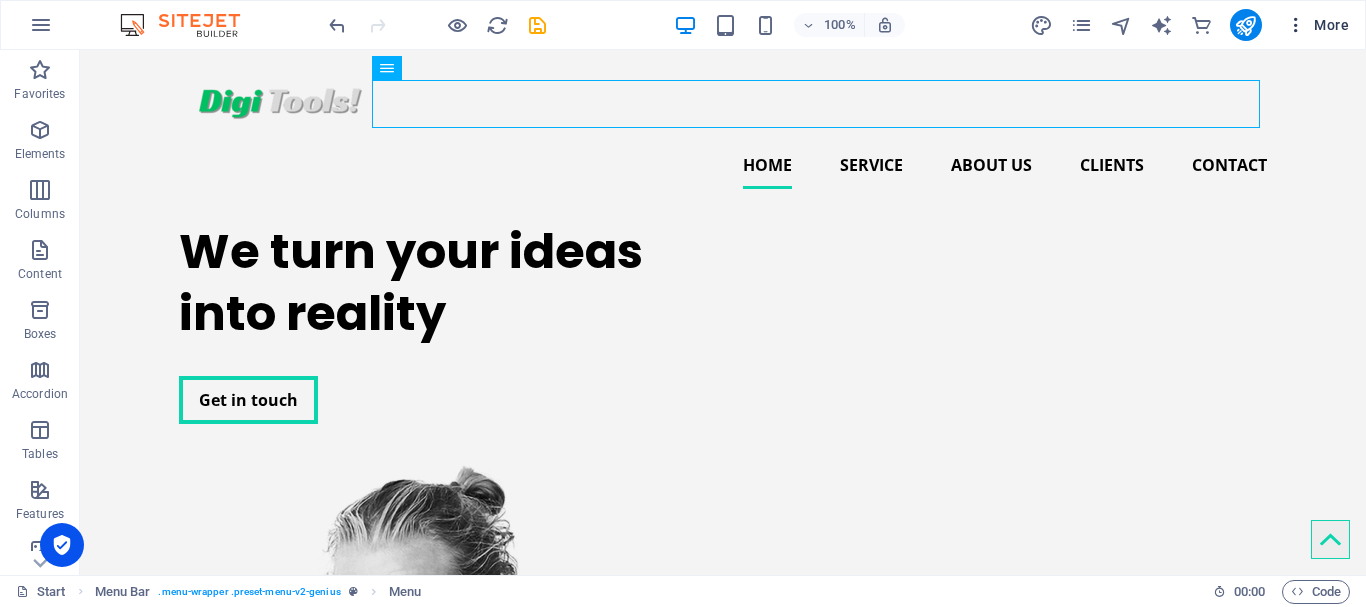 click at bounding box center (1296, 25) 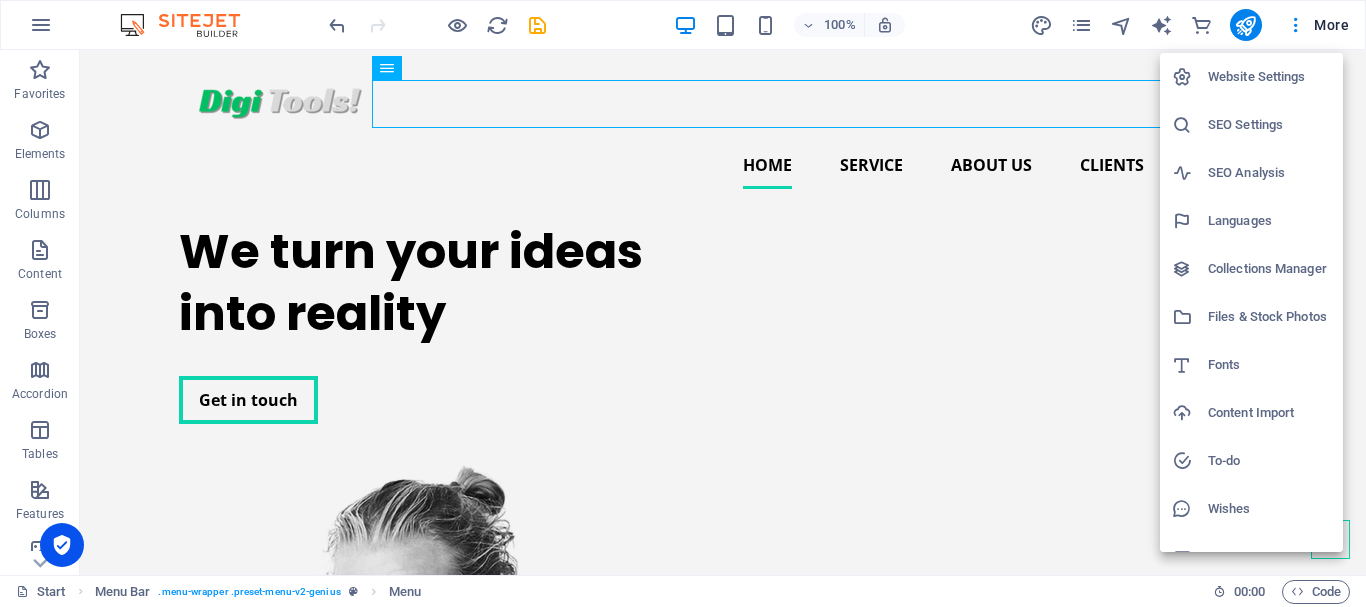 click at bounding box center [683, 303] 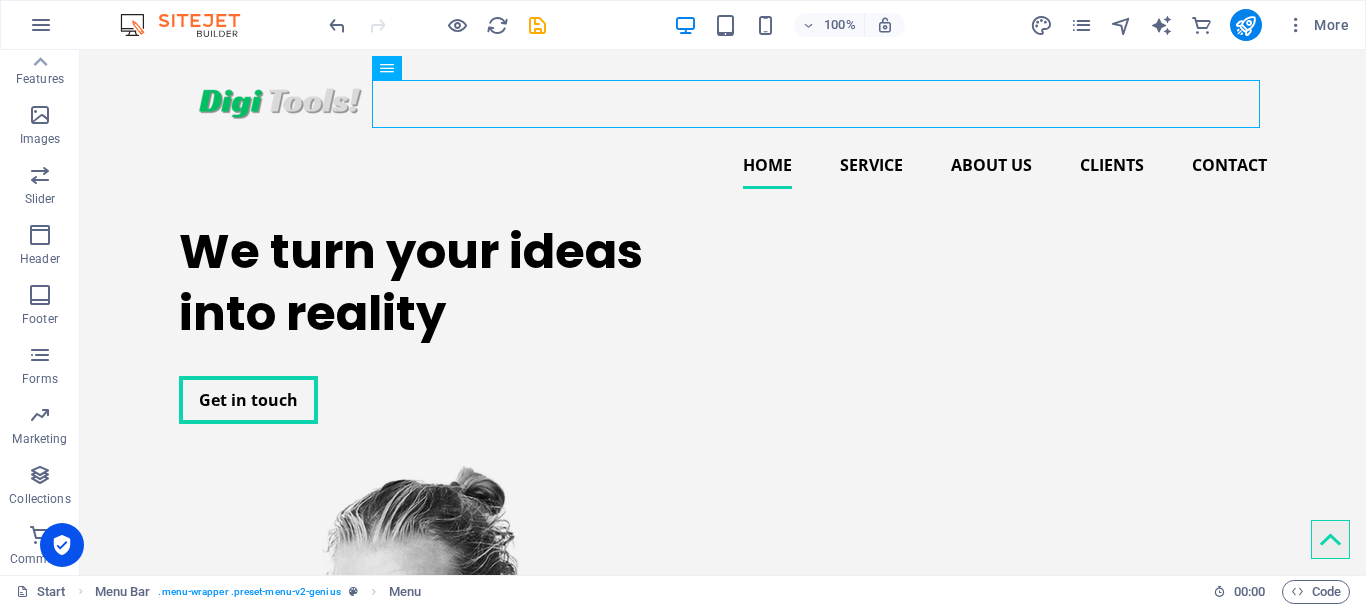 scroll, scrollTop: 0, scrollLeft: 0, axis: both 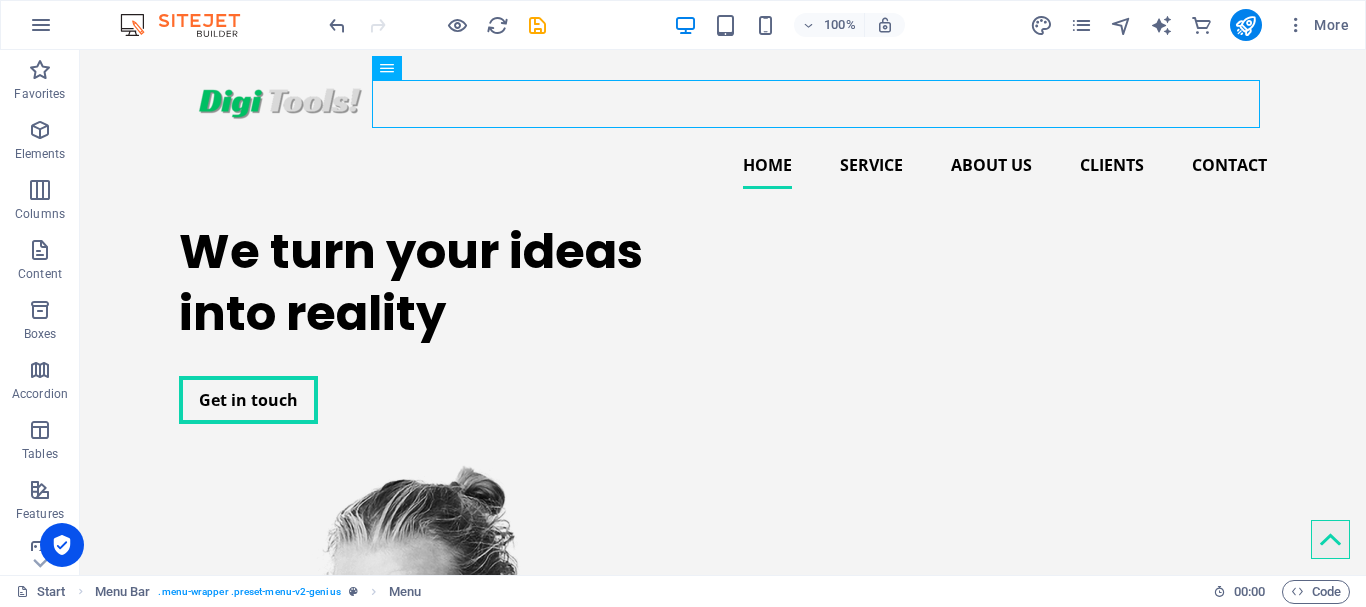 click at bounding box center [40, 490] 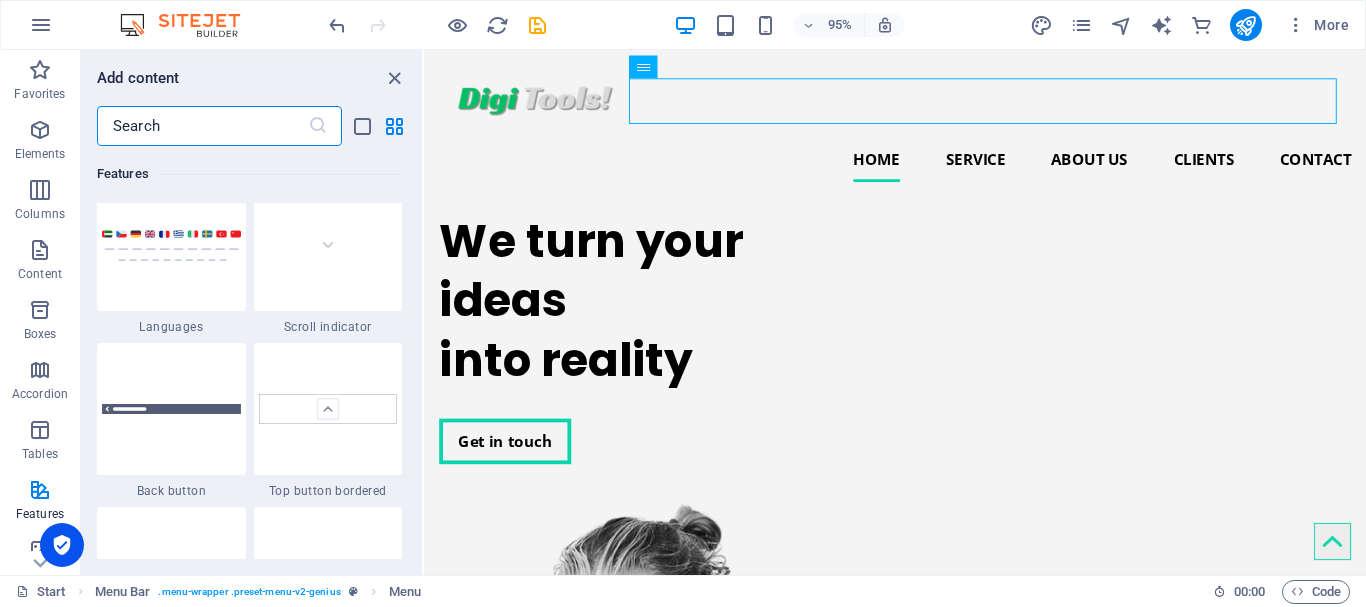 scroll, scrollTop: 9631, scrollLeft: 0, axis: vertical 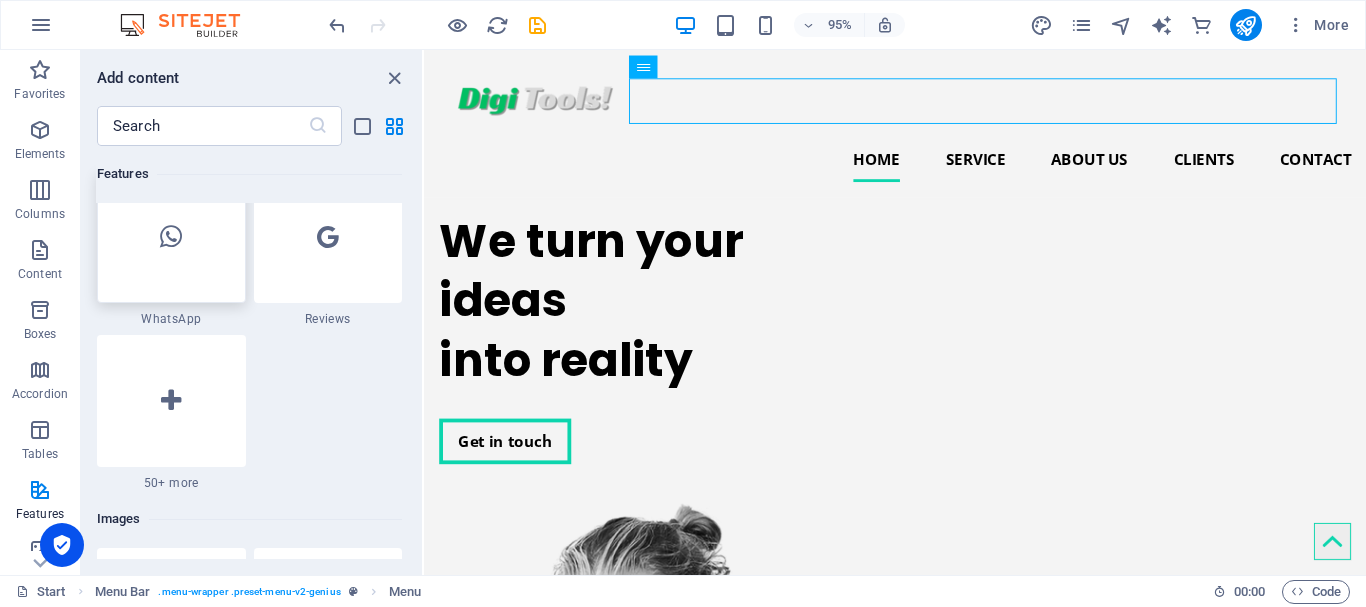 click at bounding box center [171, 237] 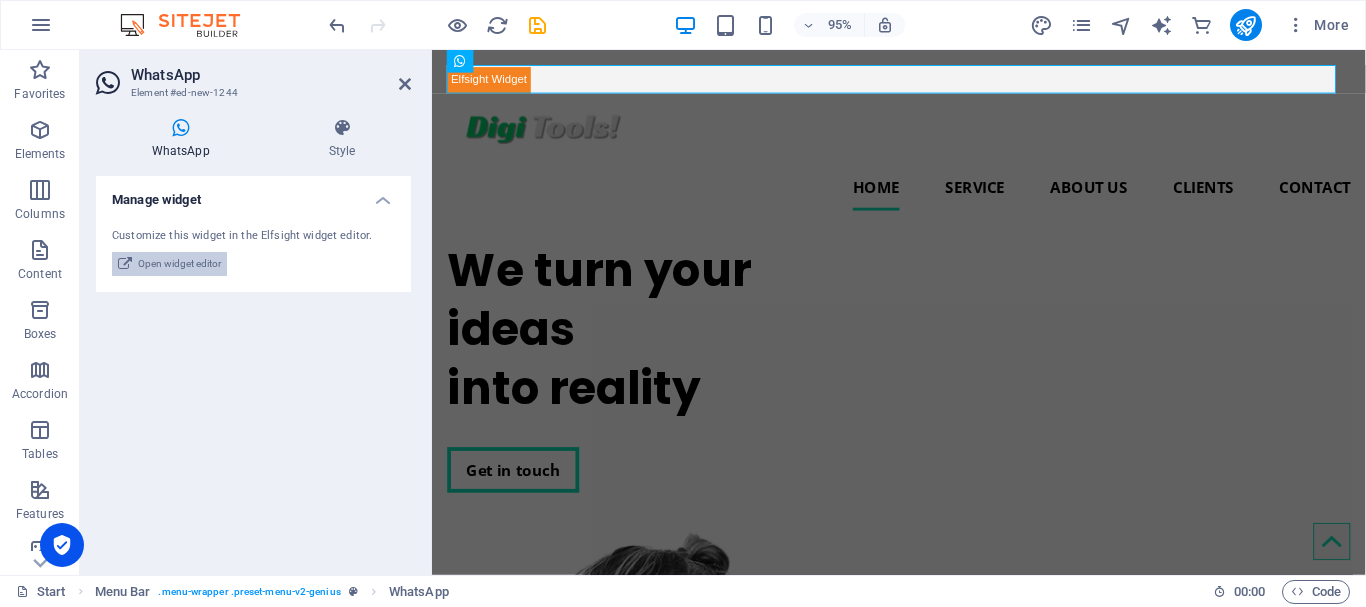 click on "Open widget editor" at bounding box center (179, 264) 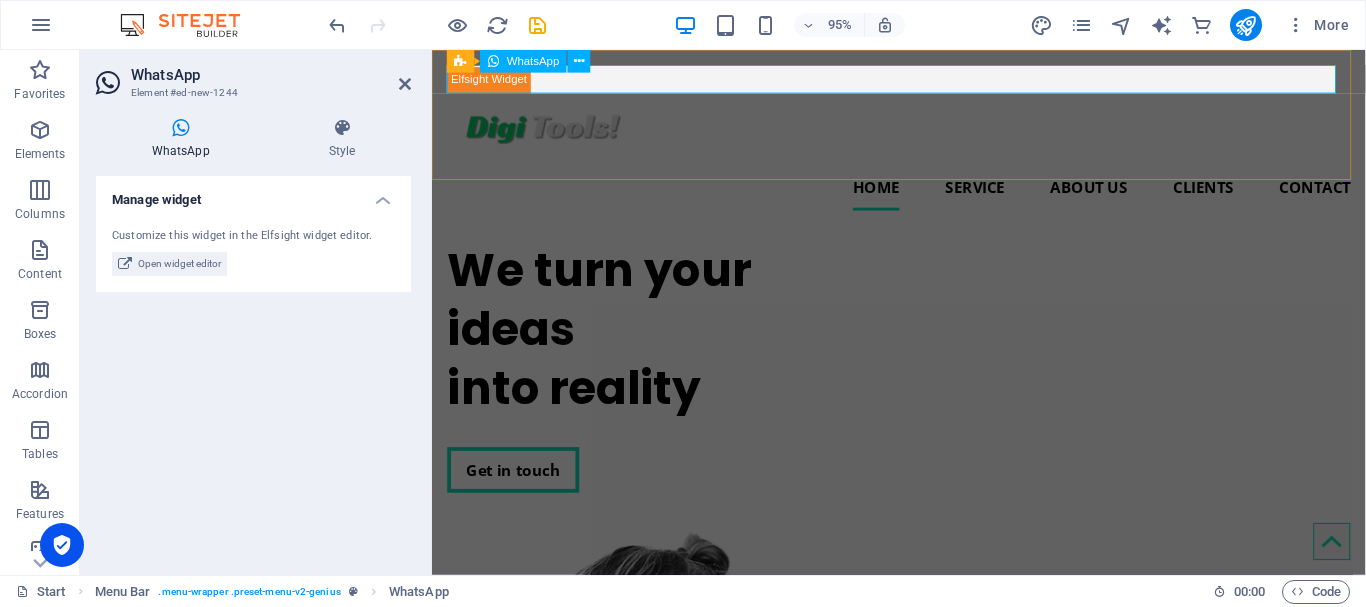 click at bounding box center (923, 81) 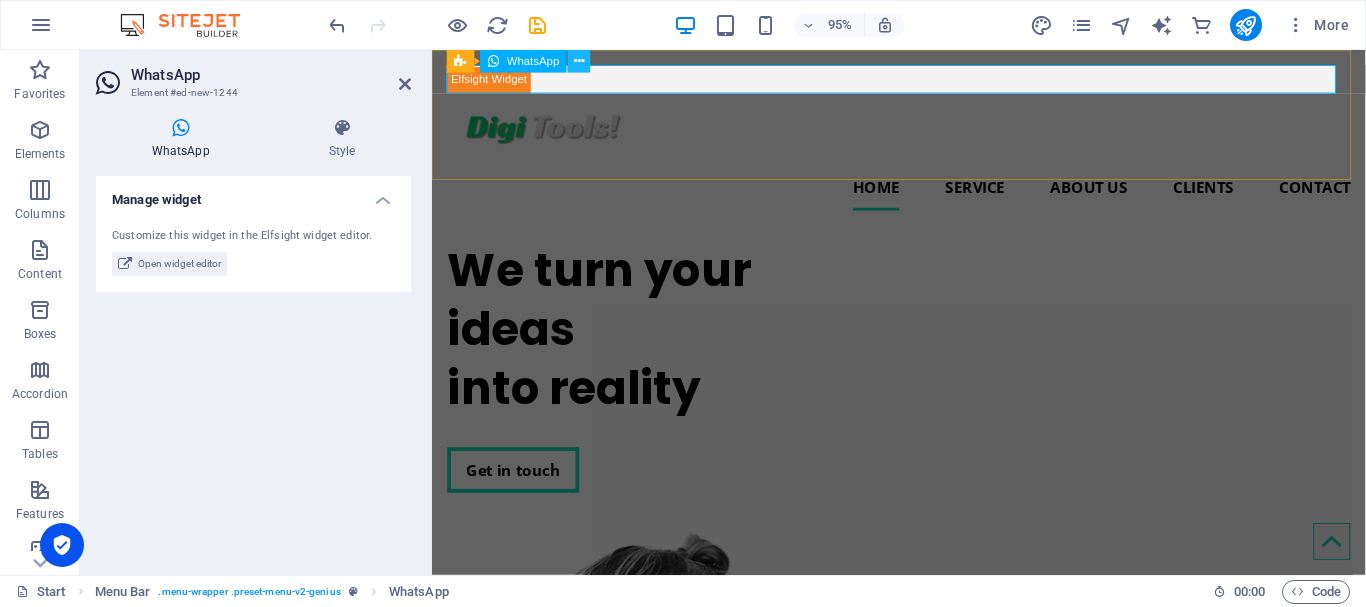 click at bounding box center (579, 61) 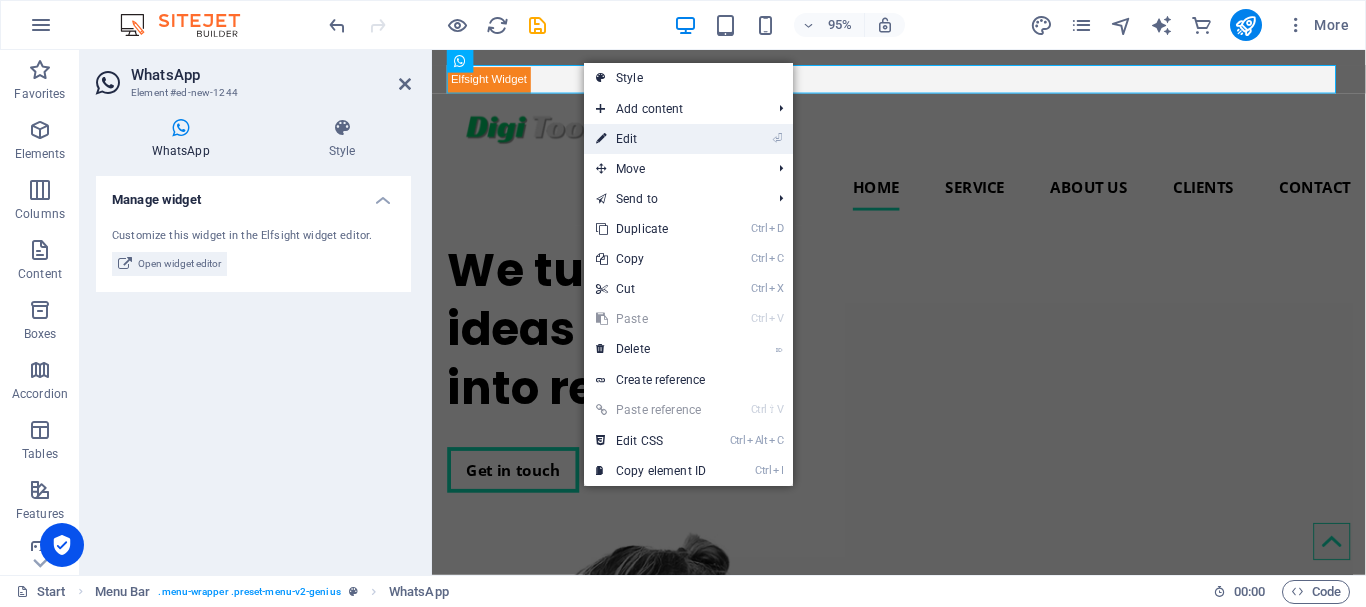 click on "⏎  Edit" at bounding box center (651, 139) 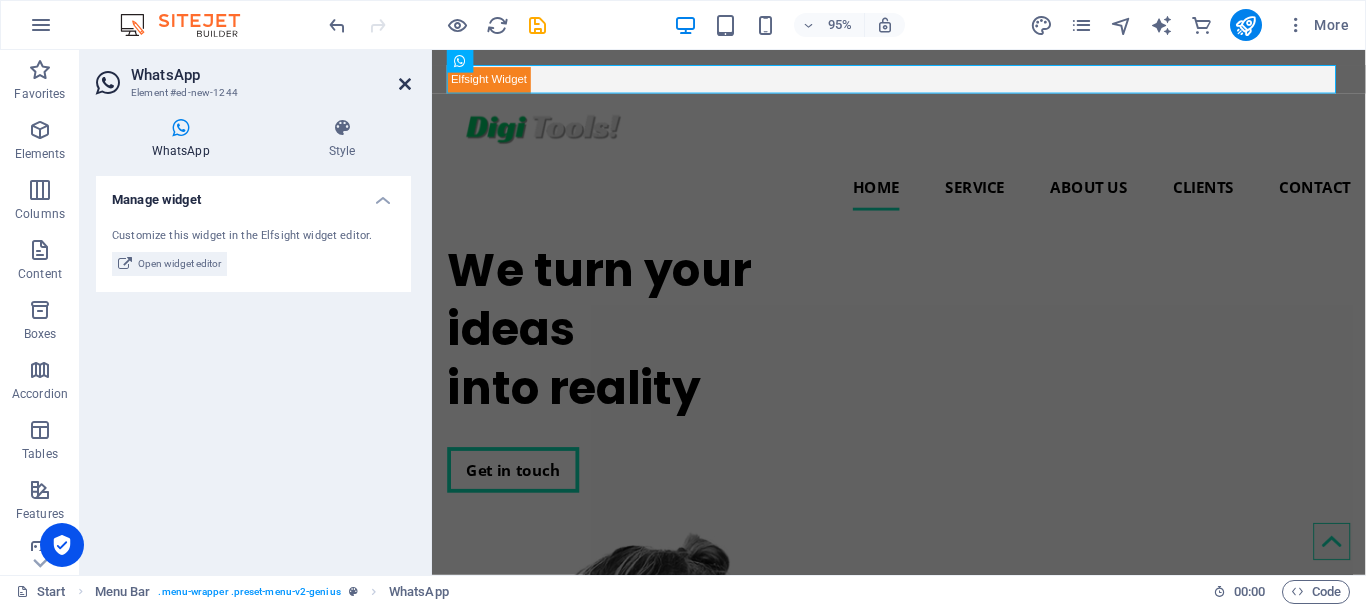 click at bounding box center [405, 84] 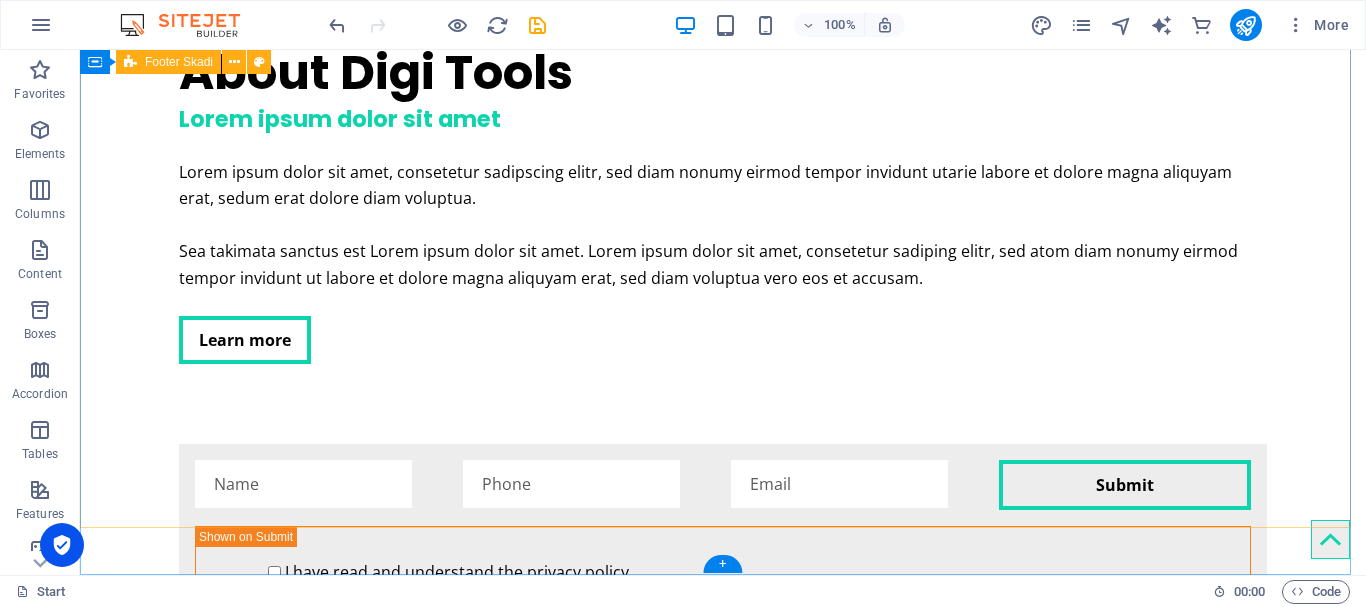 scroll, scrollTop: 4483, scrollLeft: 0, axis: vertical 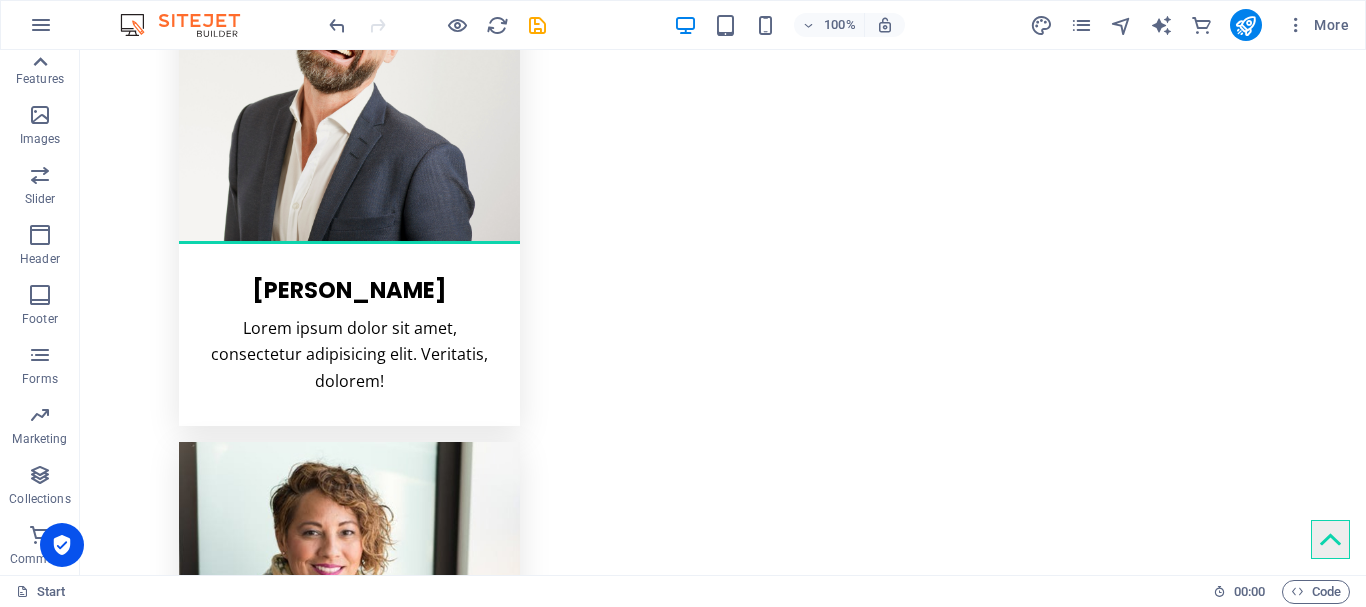click 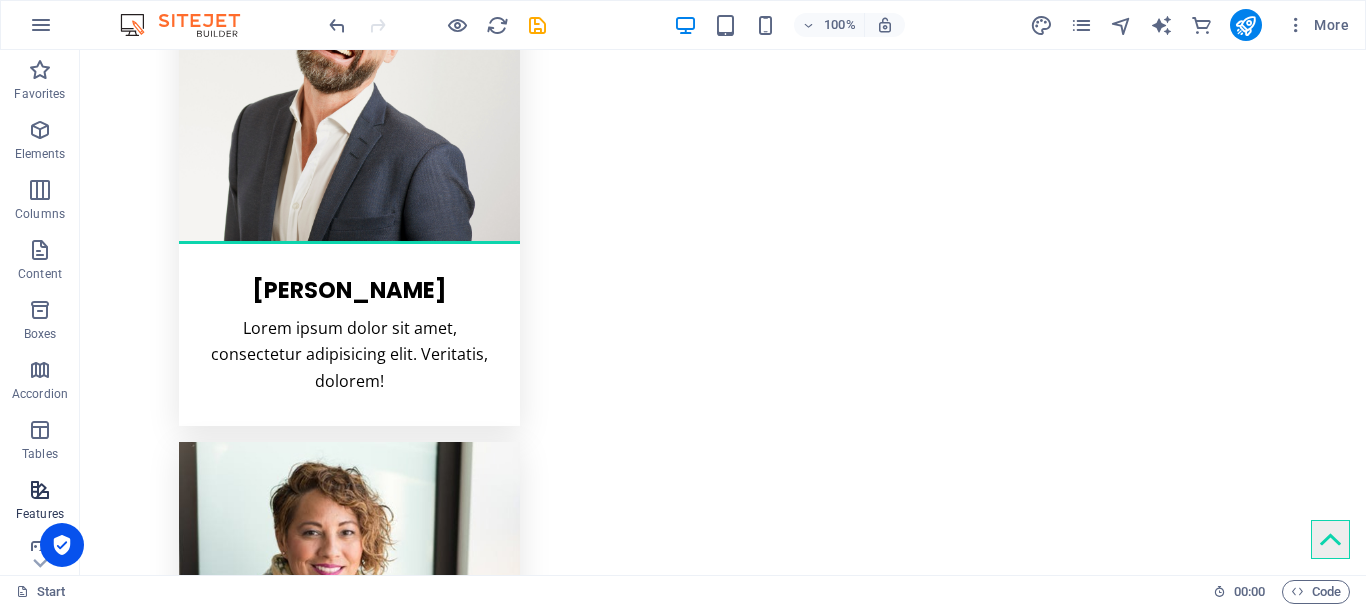 click on "Features" at bounding box center (40, 514) 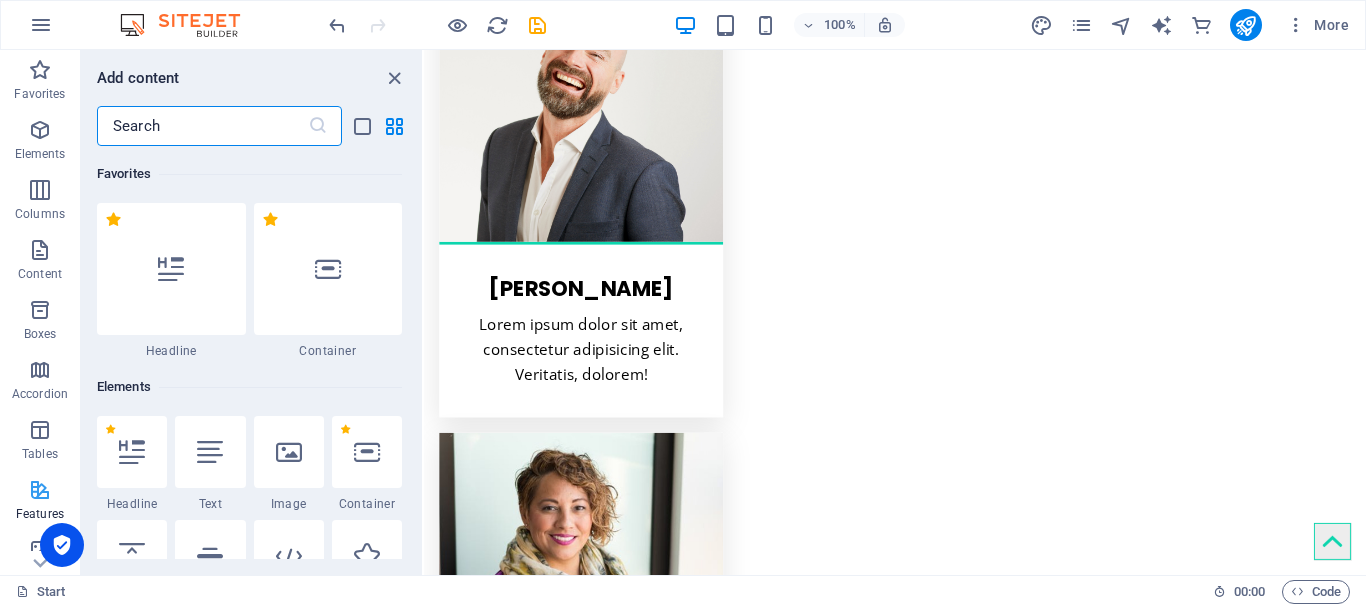 scroll, scrollTop: 4301, scrollLeft: 0, axis: vertical 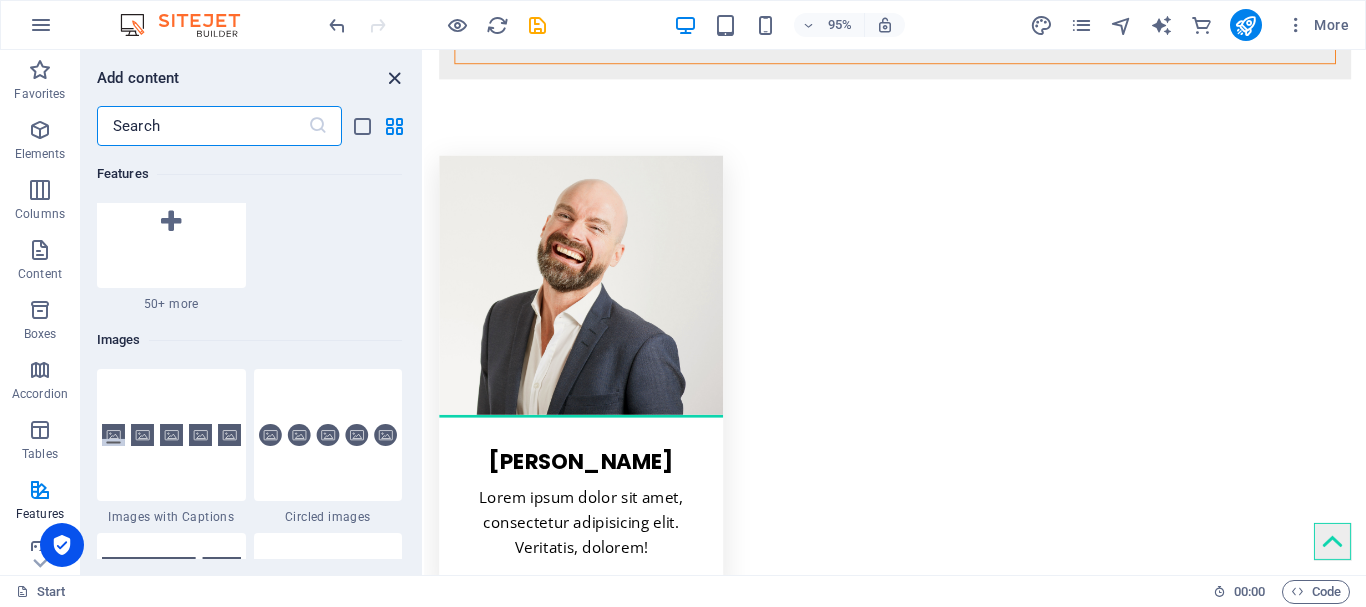 click at bounding box center [394, 78] 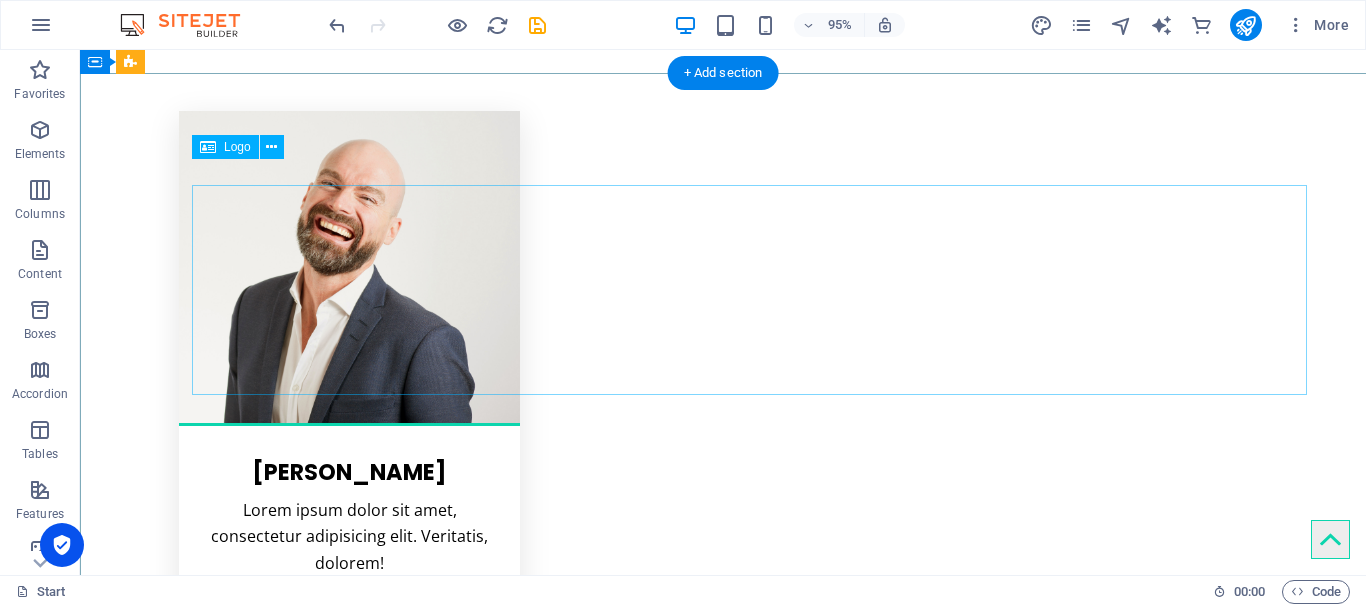 scroll, scrollTop: 4454, scrollLeft: 0, axis: vertical 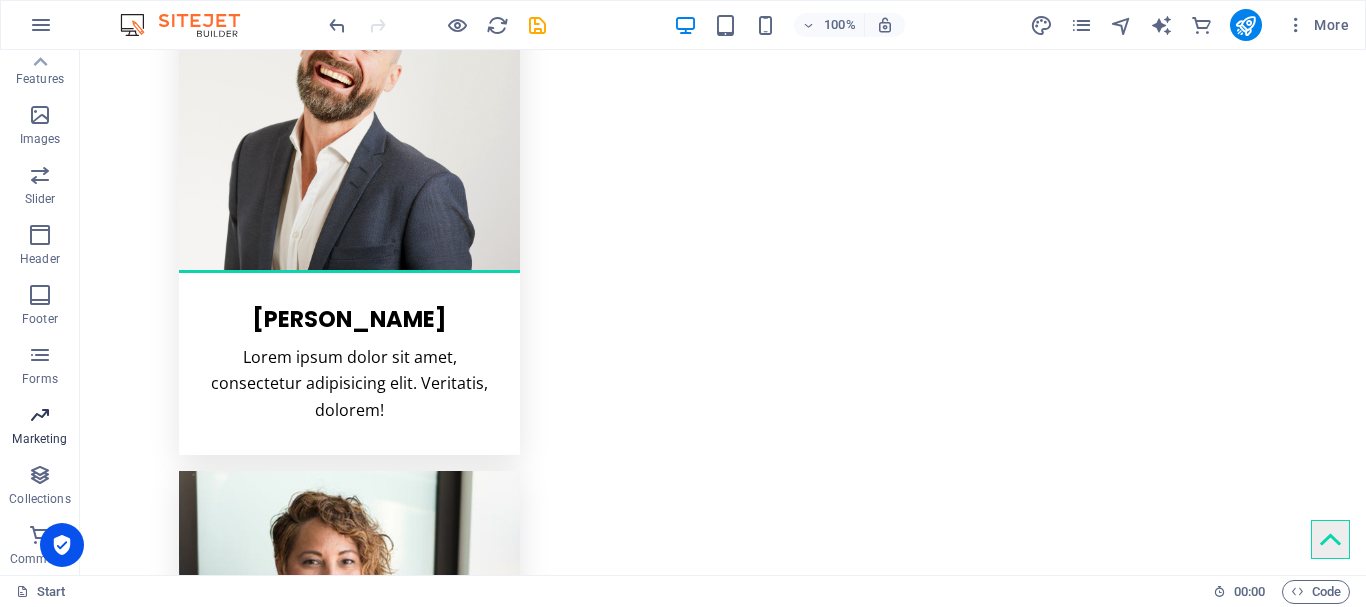 click on "Marketing" at bounding box center [39, 439] 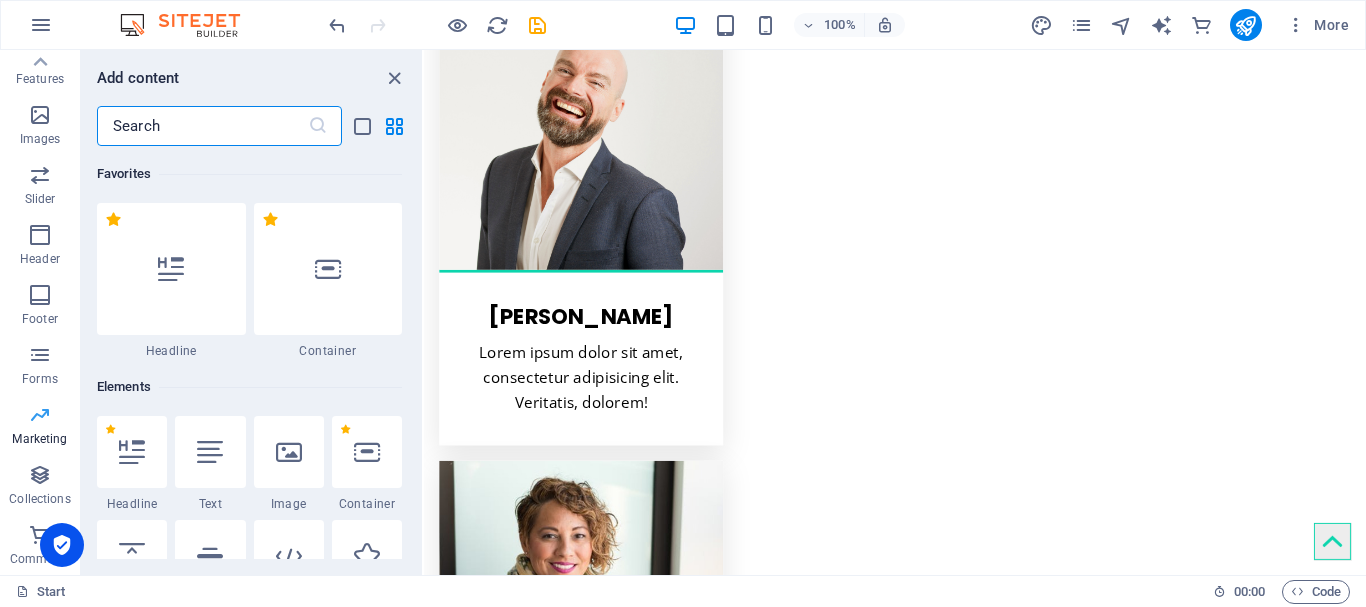 scroll, scrollTop: 4301, scrollLeft: 0, axis: vertical 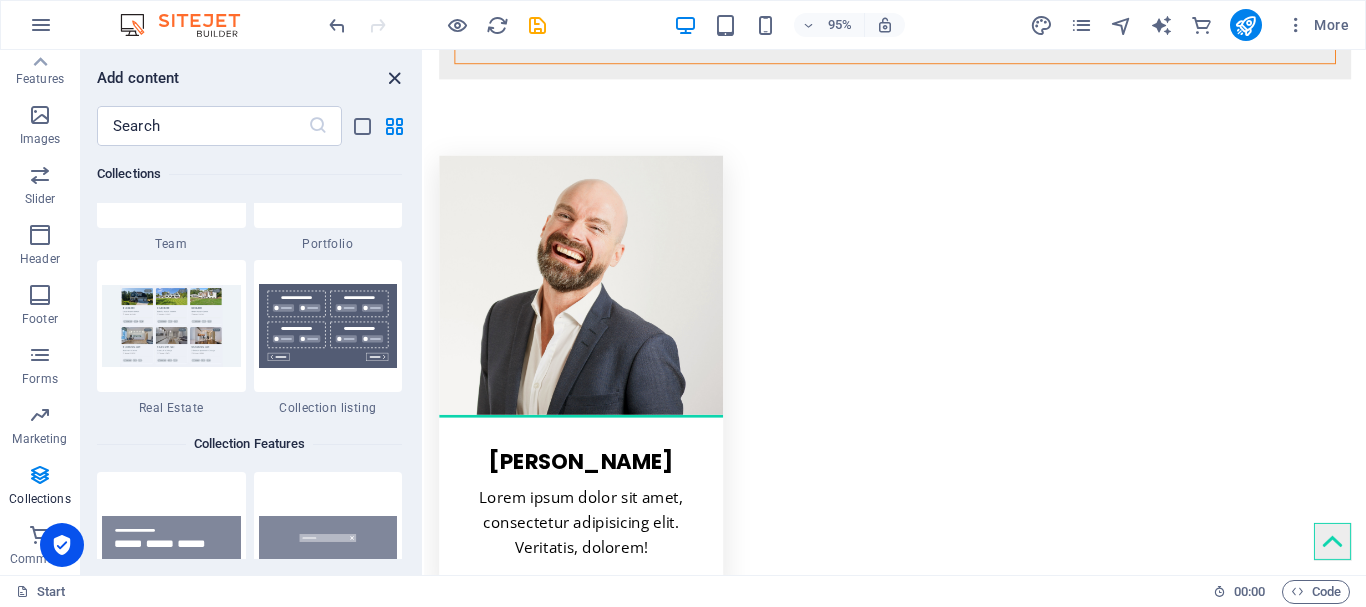 drag, startPoint x: 389, startPoint y: 85, endPoint x: 307, endPoint y: 86, distance: 82.006096 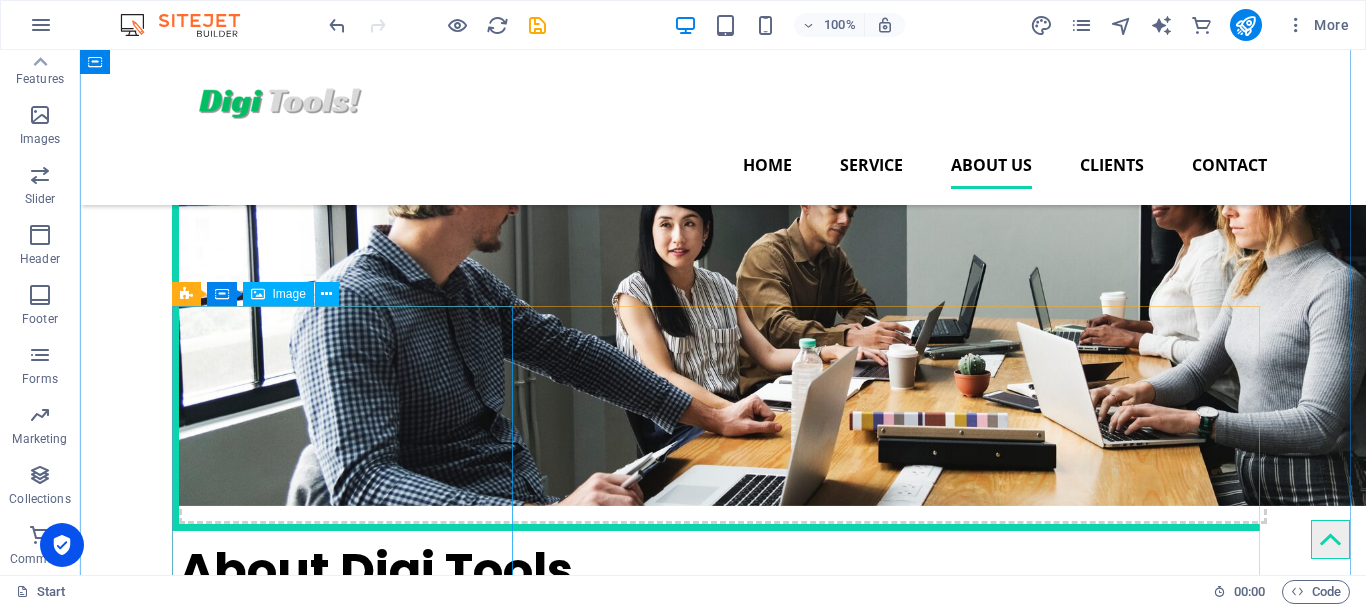 scroll, scrollTop: 2454, scrollLeft: 0, axis: vertical 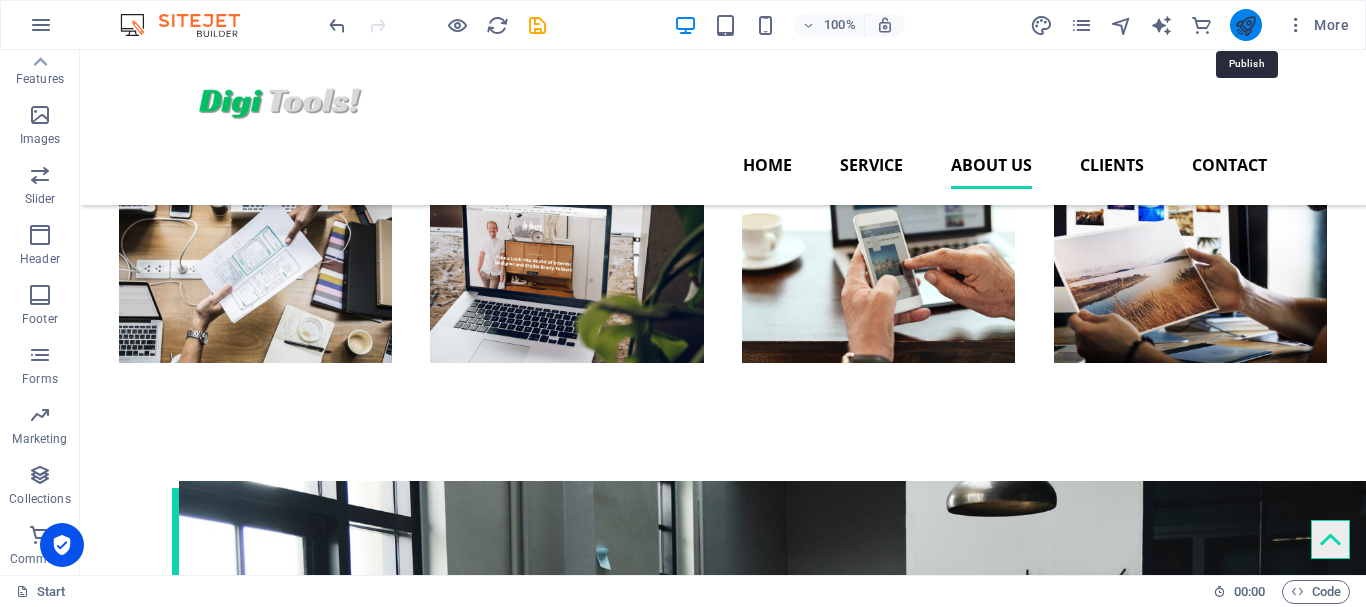 drag, startPoint x: 1256, startPoint y: 19, endPoint x: 594, endPoint y: 333, distance: 732.69366 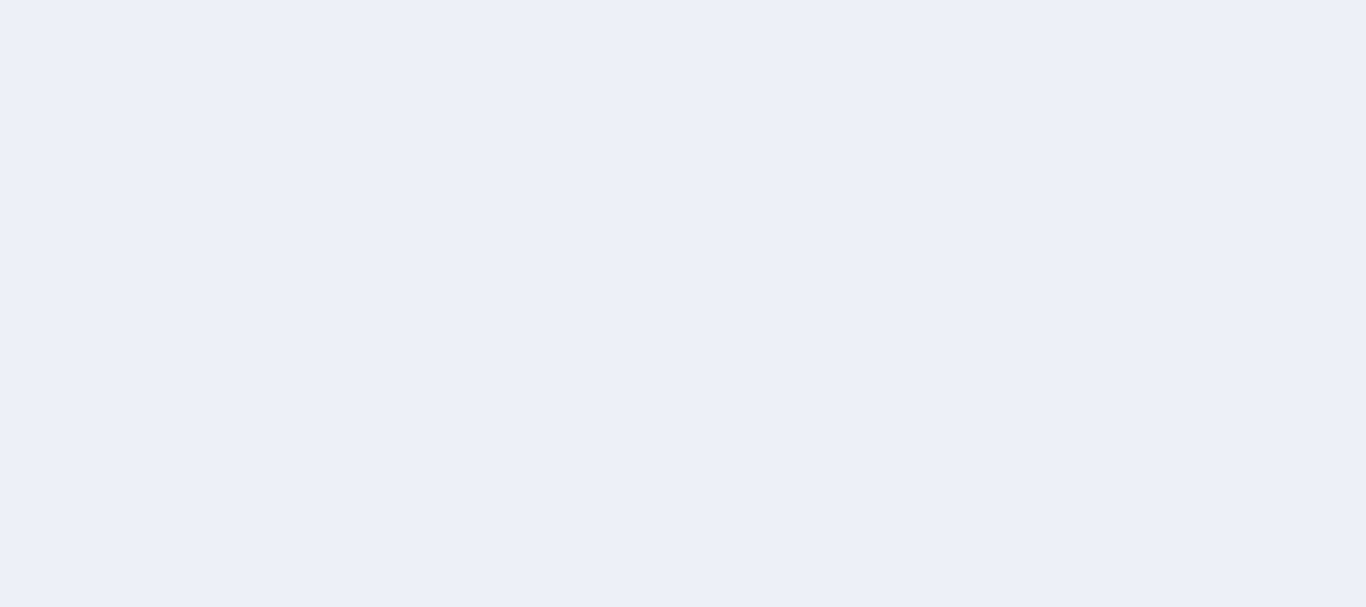 scroll, scrollTop: 0, scrollLeft: 0, axis: both 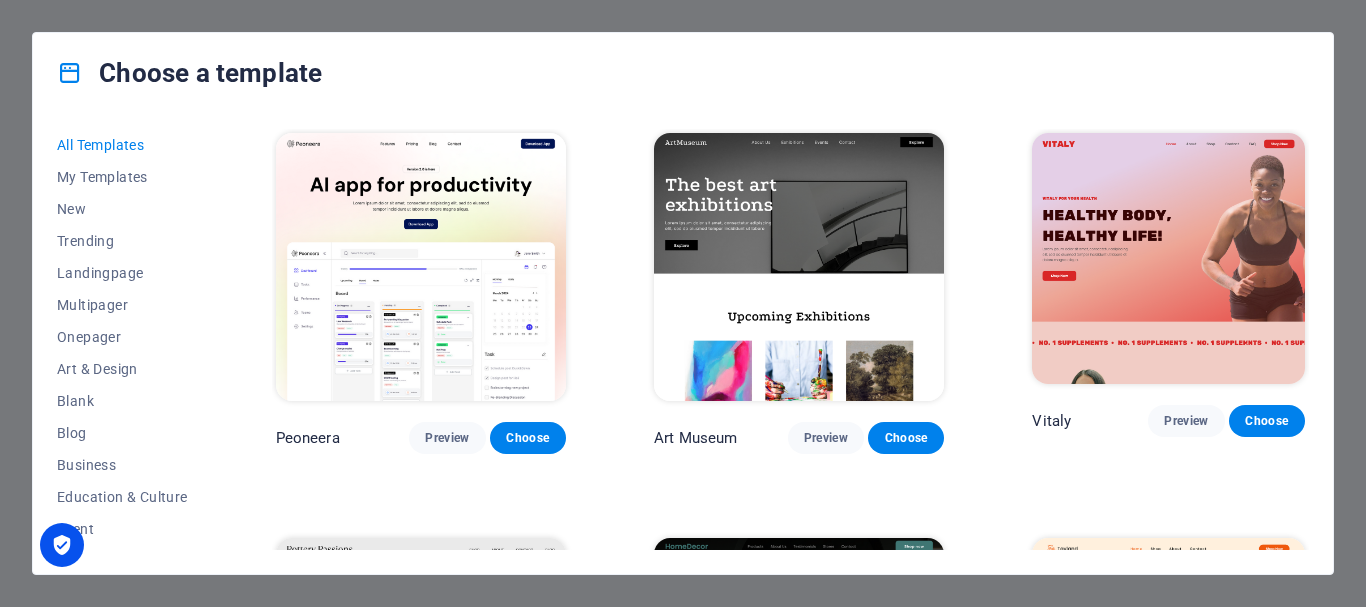 click on "All Templates" at bounding box center [122, 145] 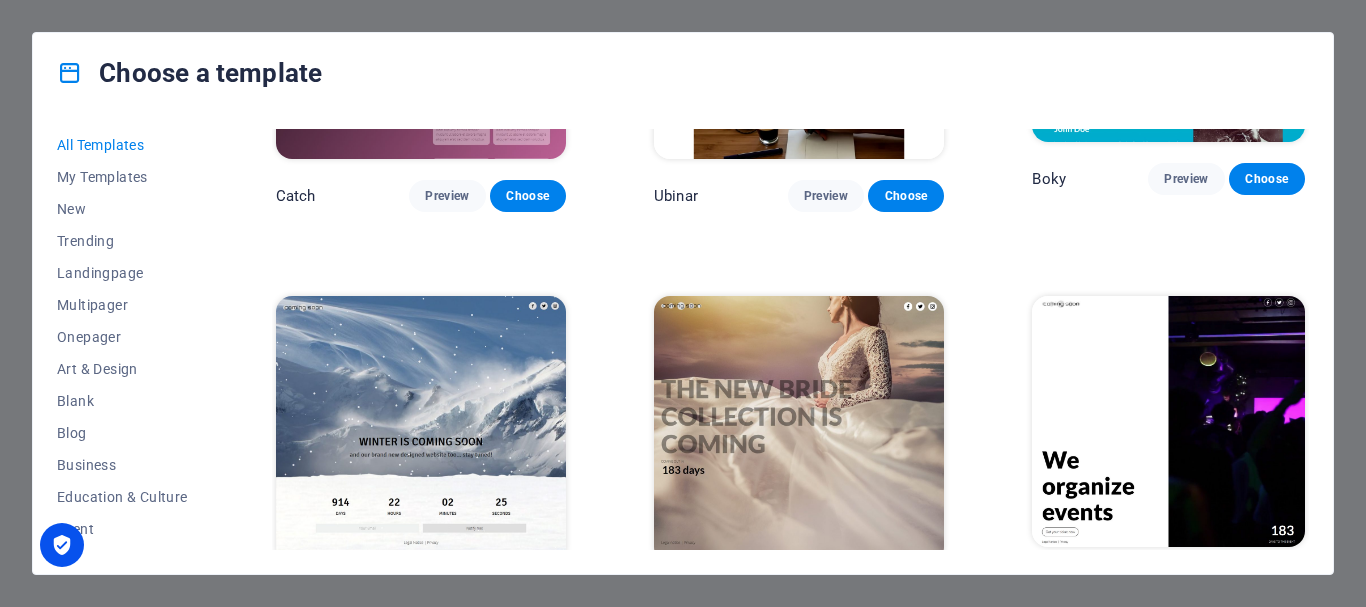 scroll, scrollTop: 22555, scrollLeft: 0, axis: vertical 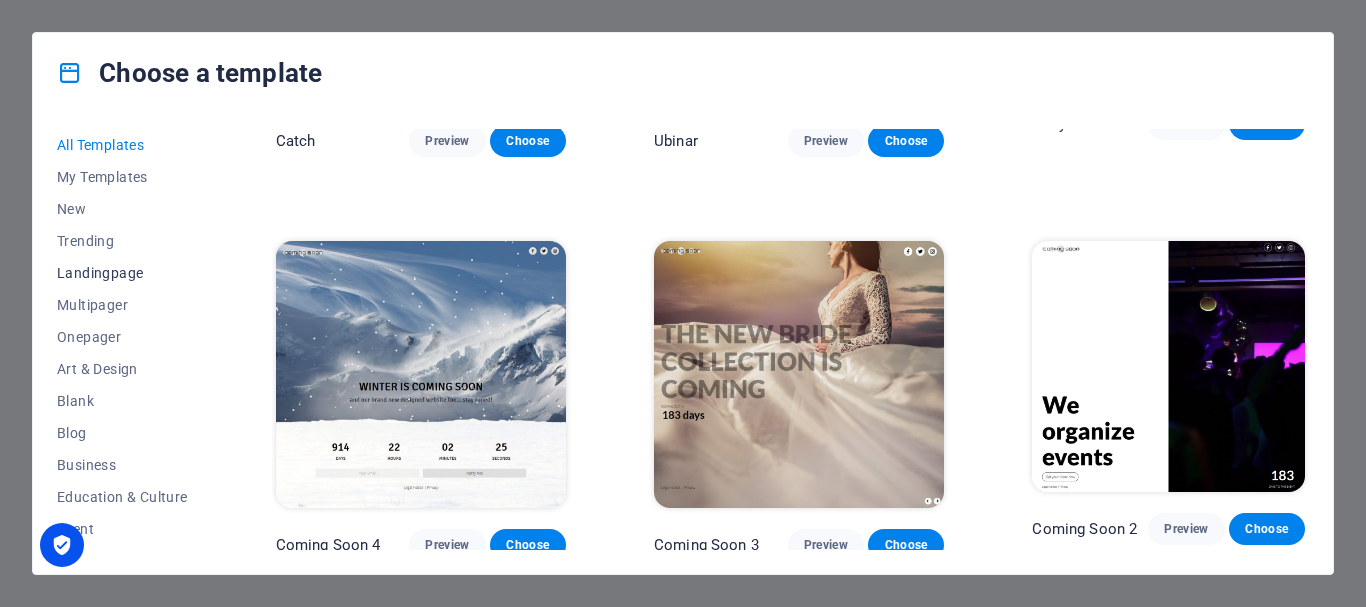 click on "Landingpage" at bounding box center (122, 273) 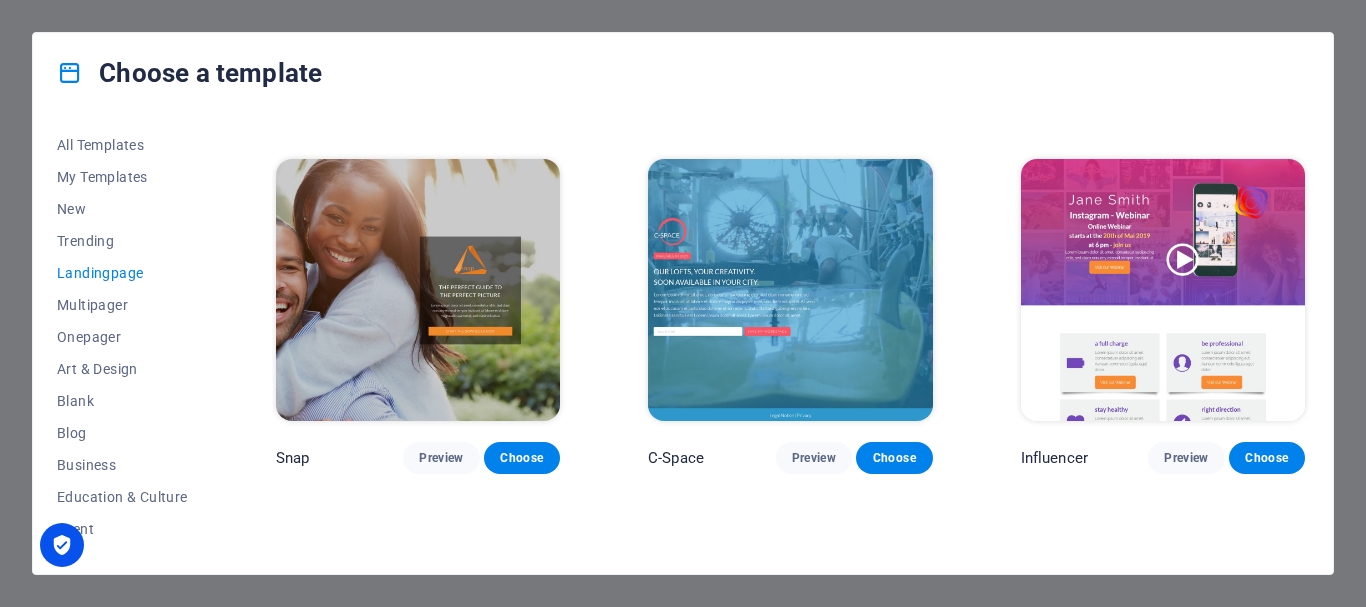 scroll, scrollTop: 1070, scrollLeft: 0, axis: vertical 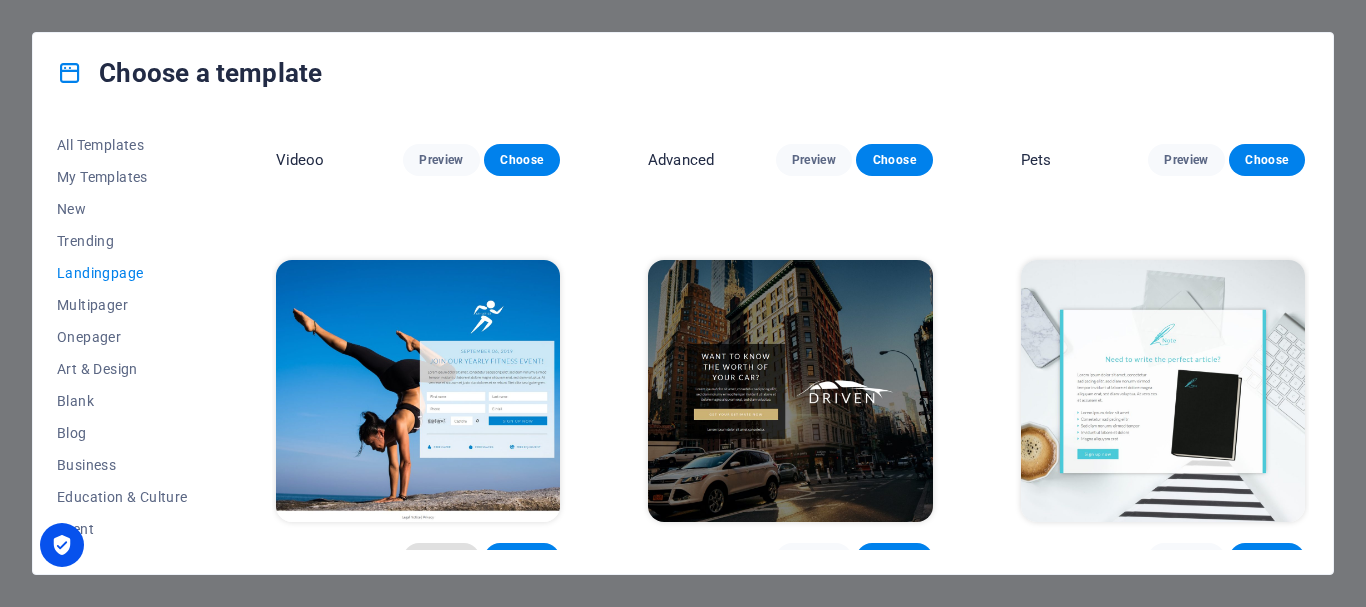 click on "Preview" at bounding box center [441, 559] 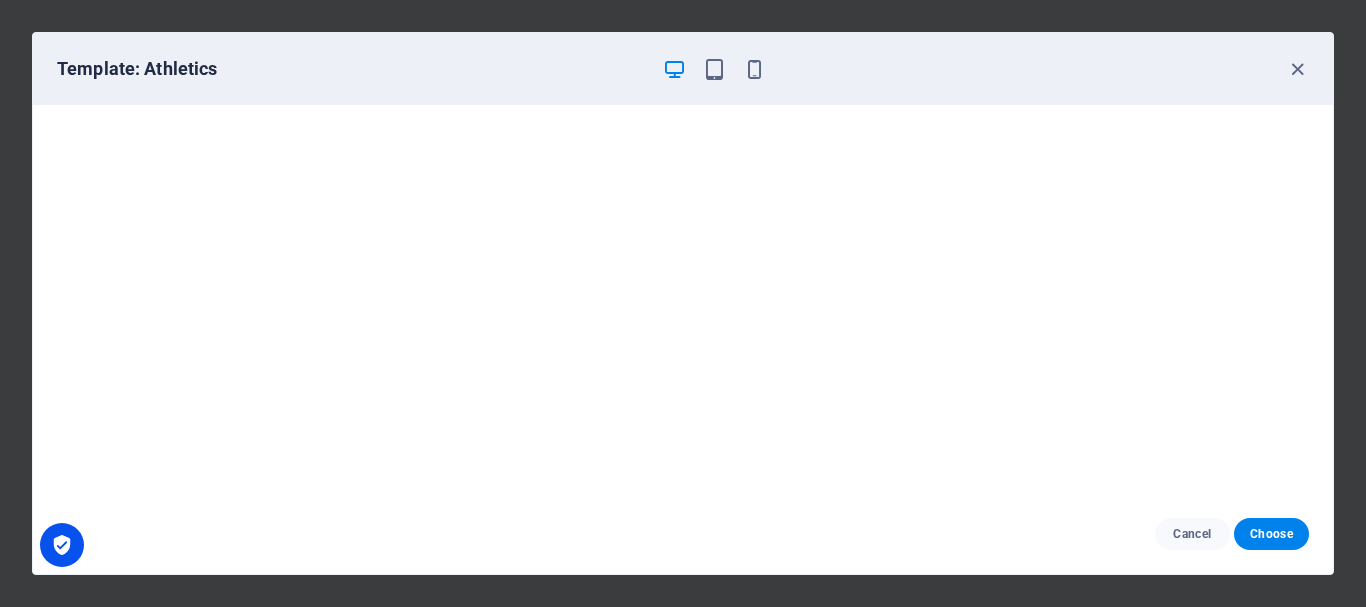scroll, scrollTop: 0, scrollLeft: 0, axis: both 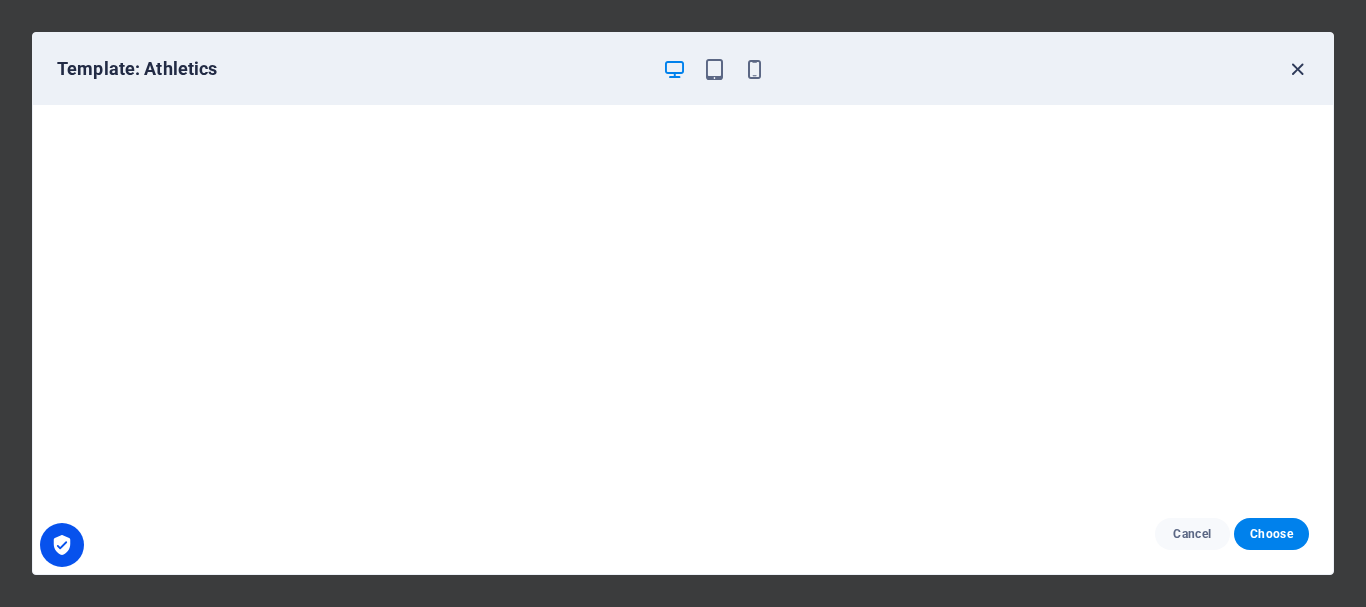 click at bounding box center [1297, 69] 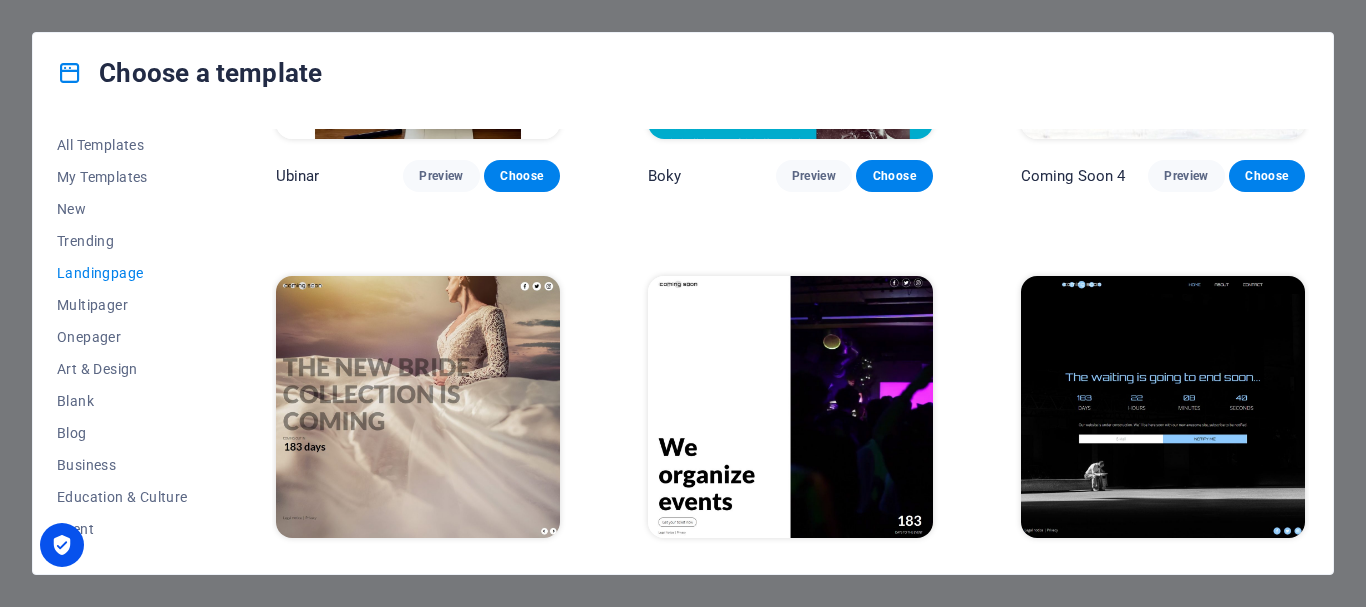 scroll, scrollTop: 3070, scrollLeft: 0, axis: vertical 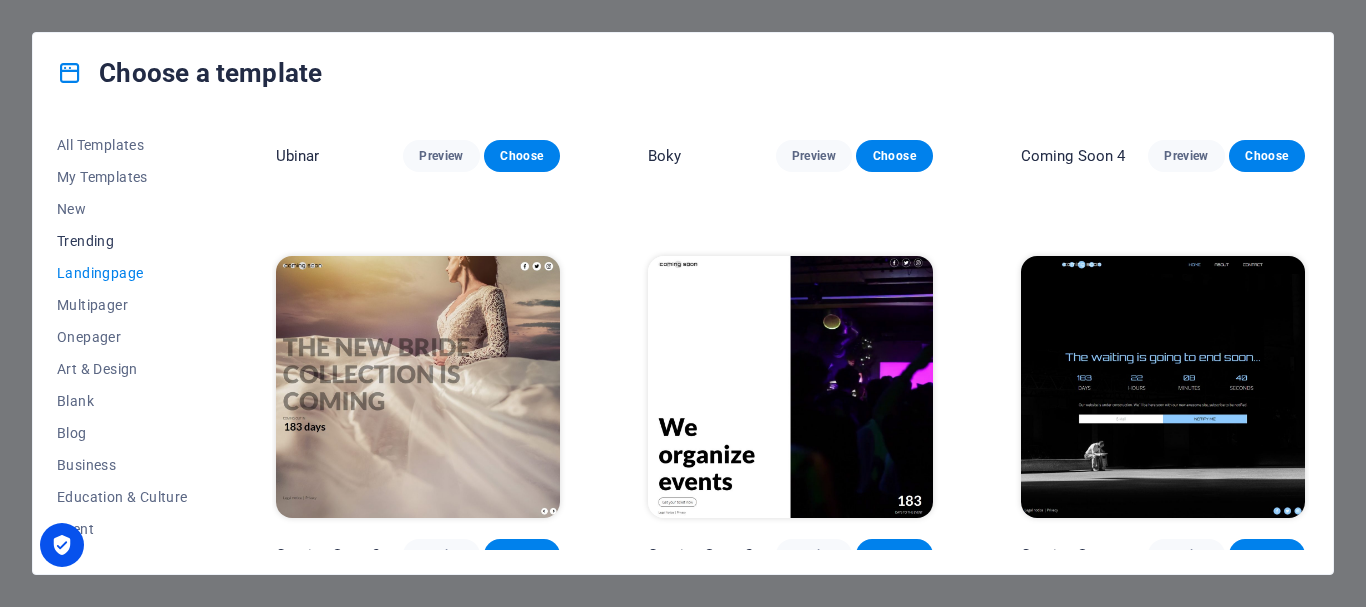 click on "Trending" at bounding box center (122, 241) 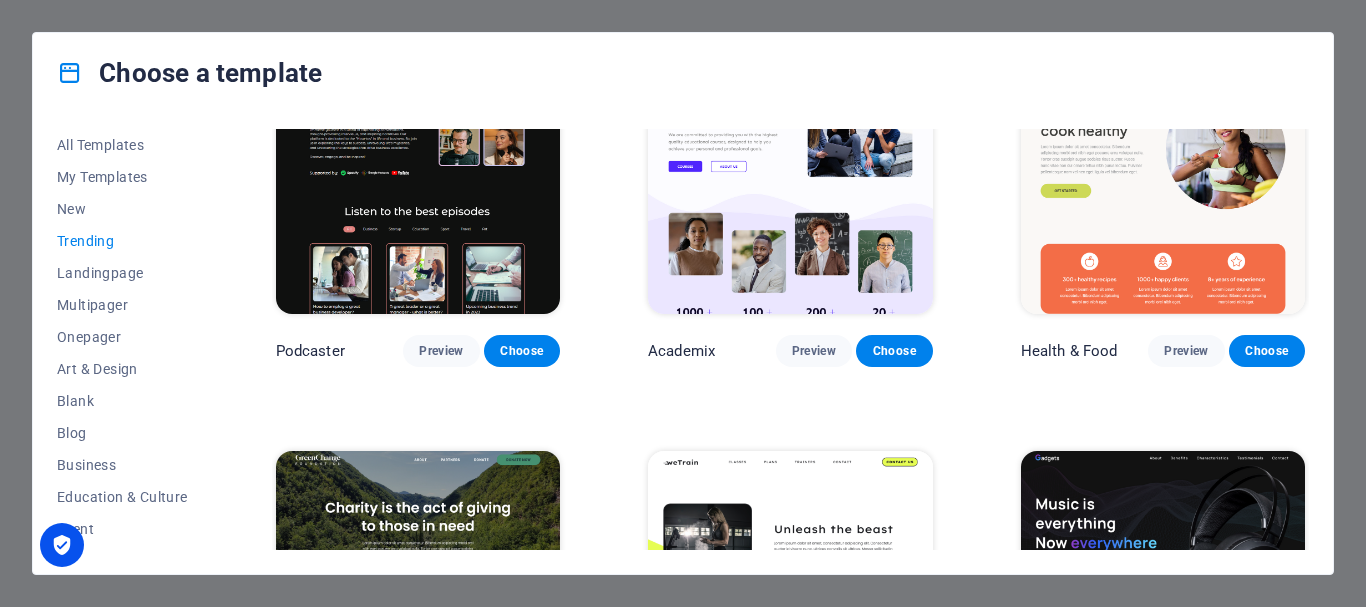 scroll, scrollTop: 1379, scrollLeft: 0, axis: vertical 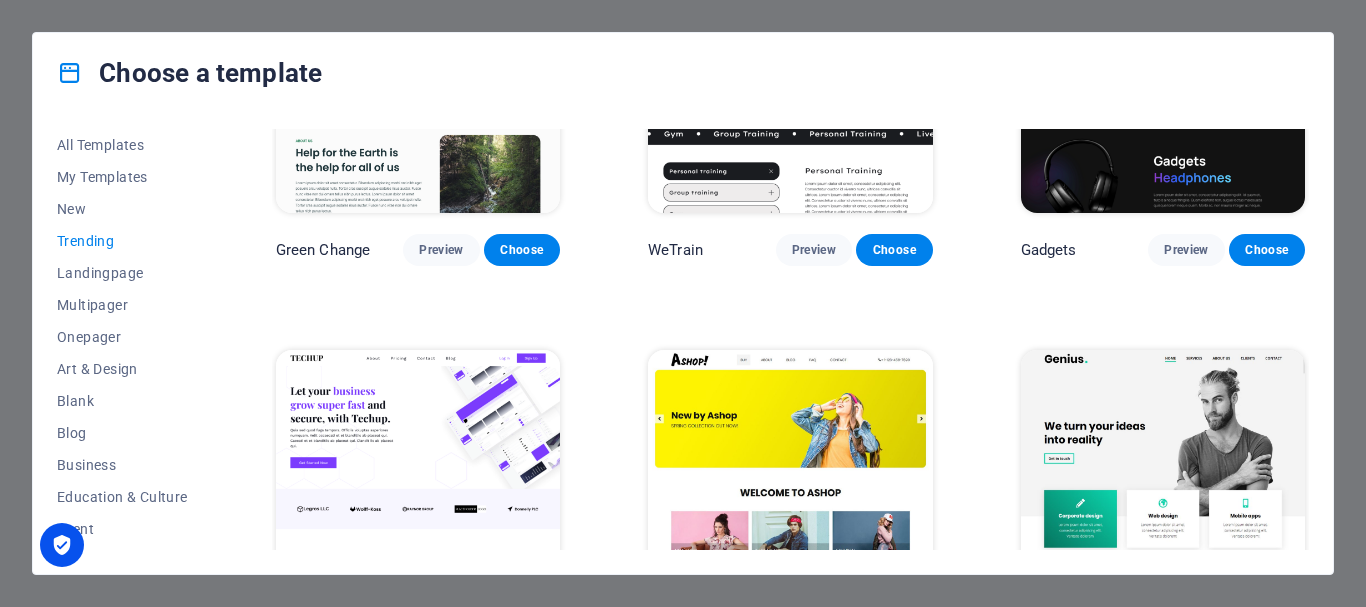 click at bounding box center (418, 481) 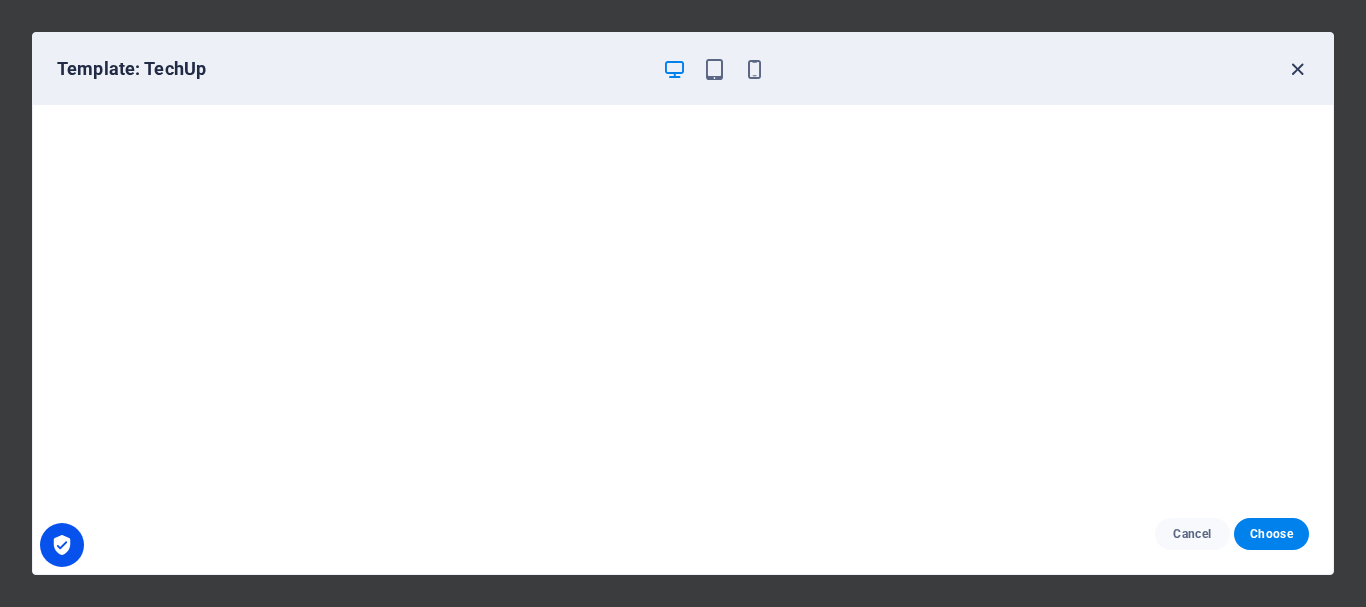 click at bounding box center (1297, 69) 